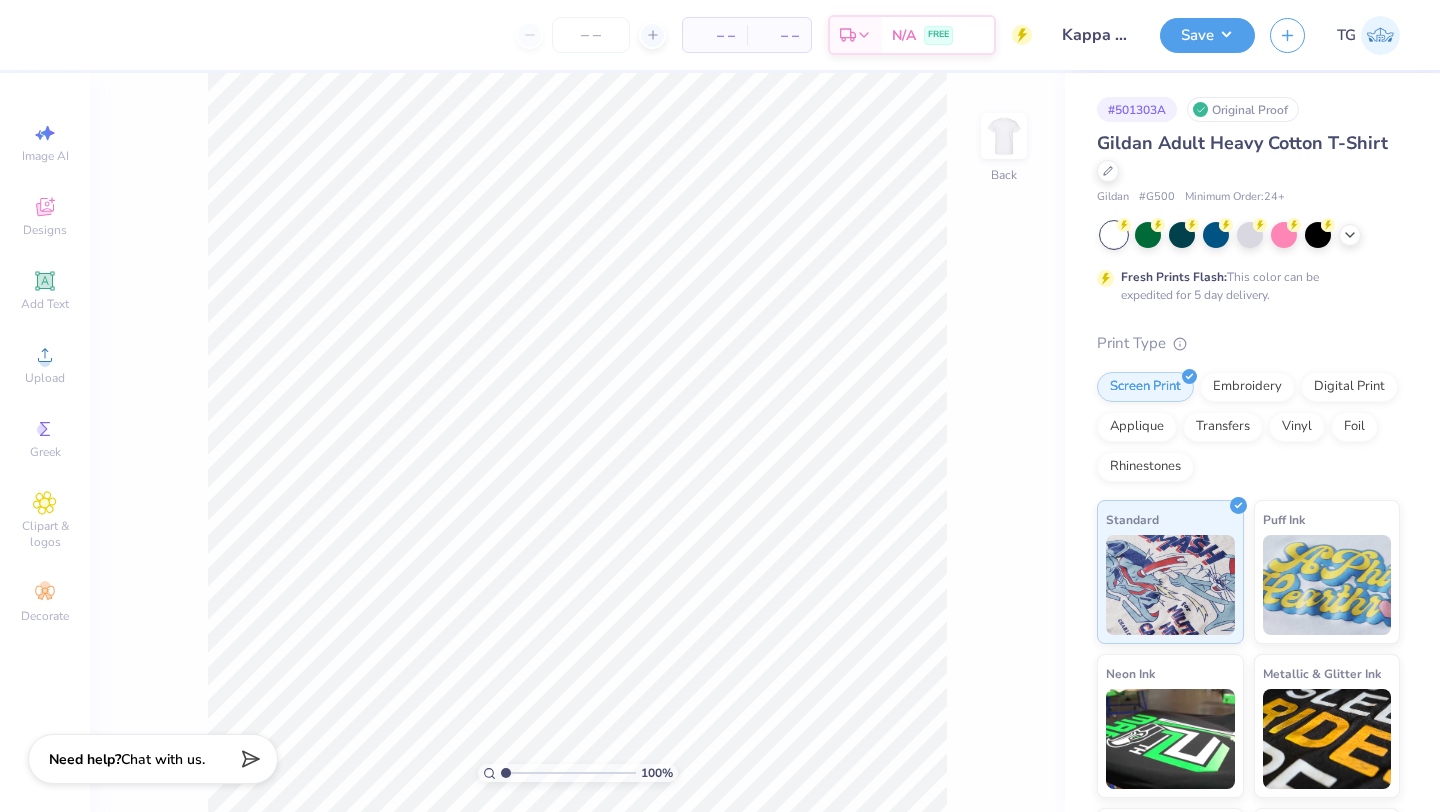 scroll, scrollTop: 0, scrollLeft: 0, axis: both 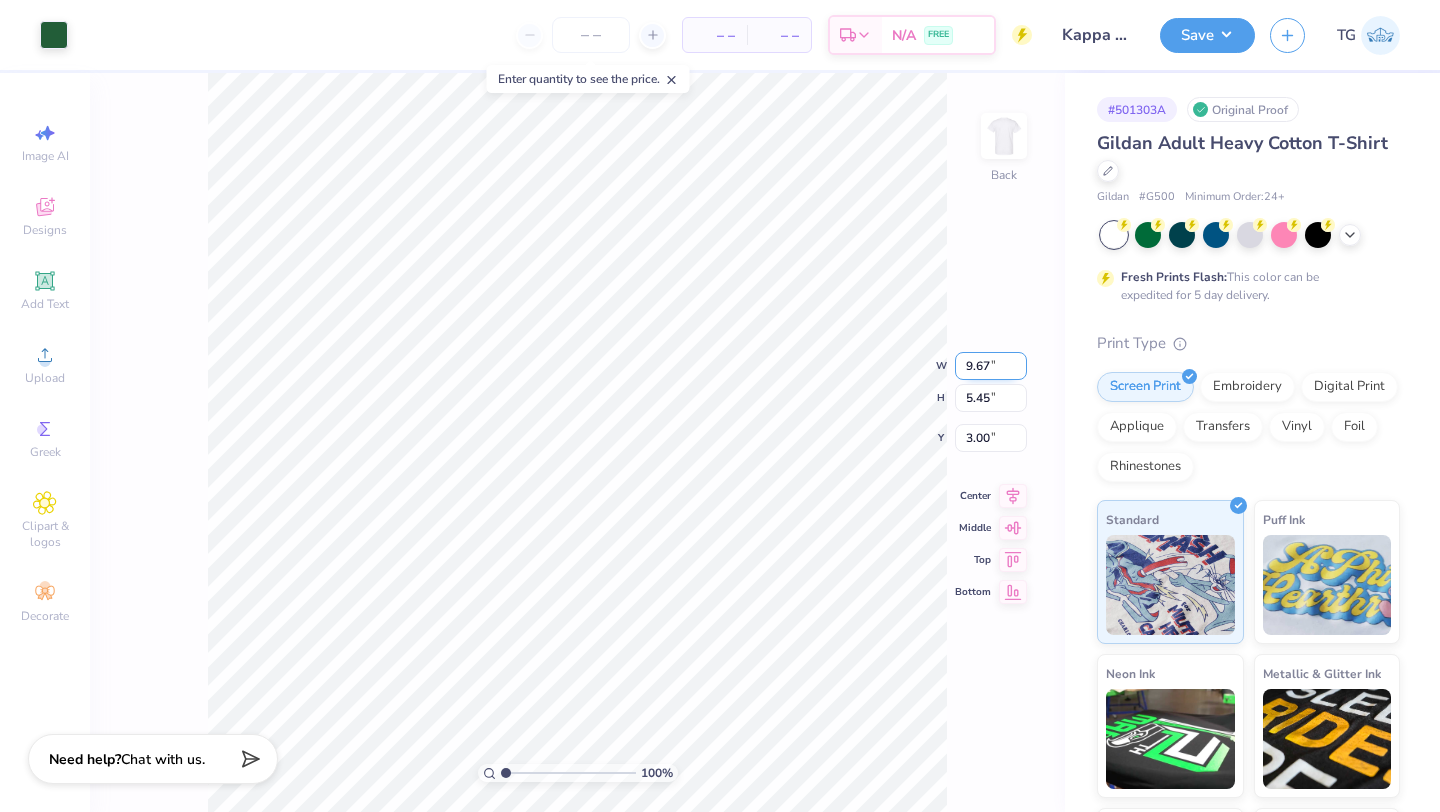 click on "9.67" at bounding box center [991, 366] 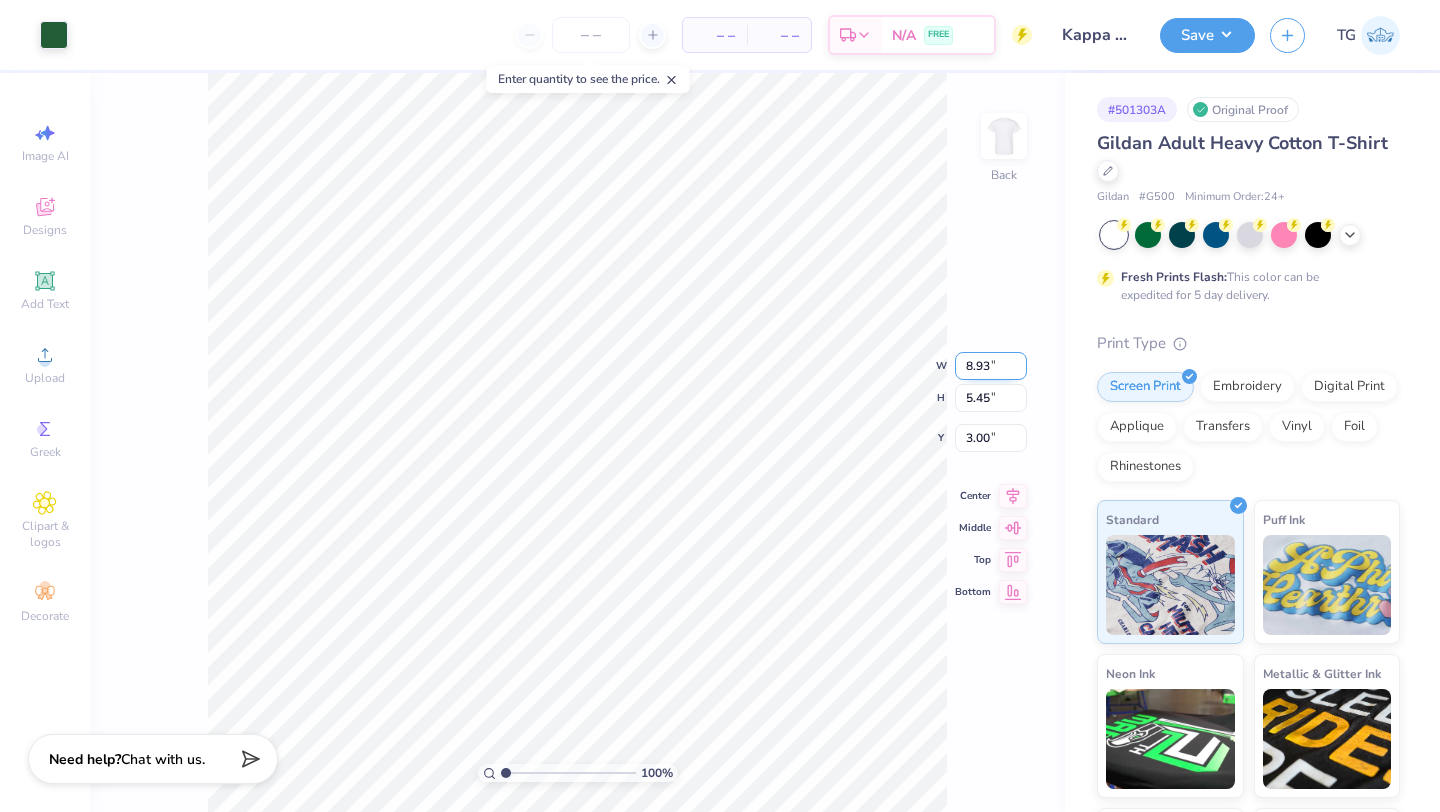 click on "8.93" at bounding box center [991, 366] 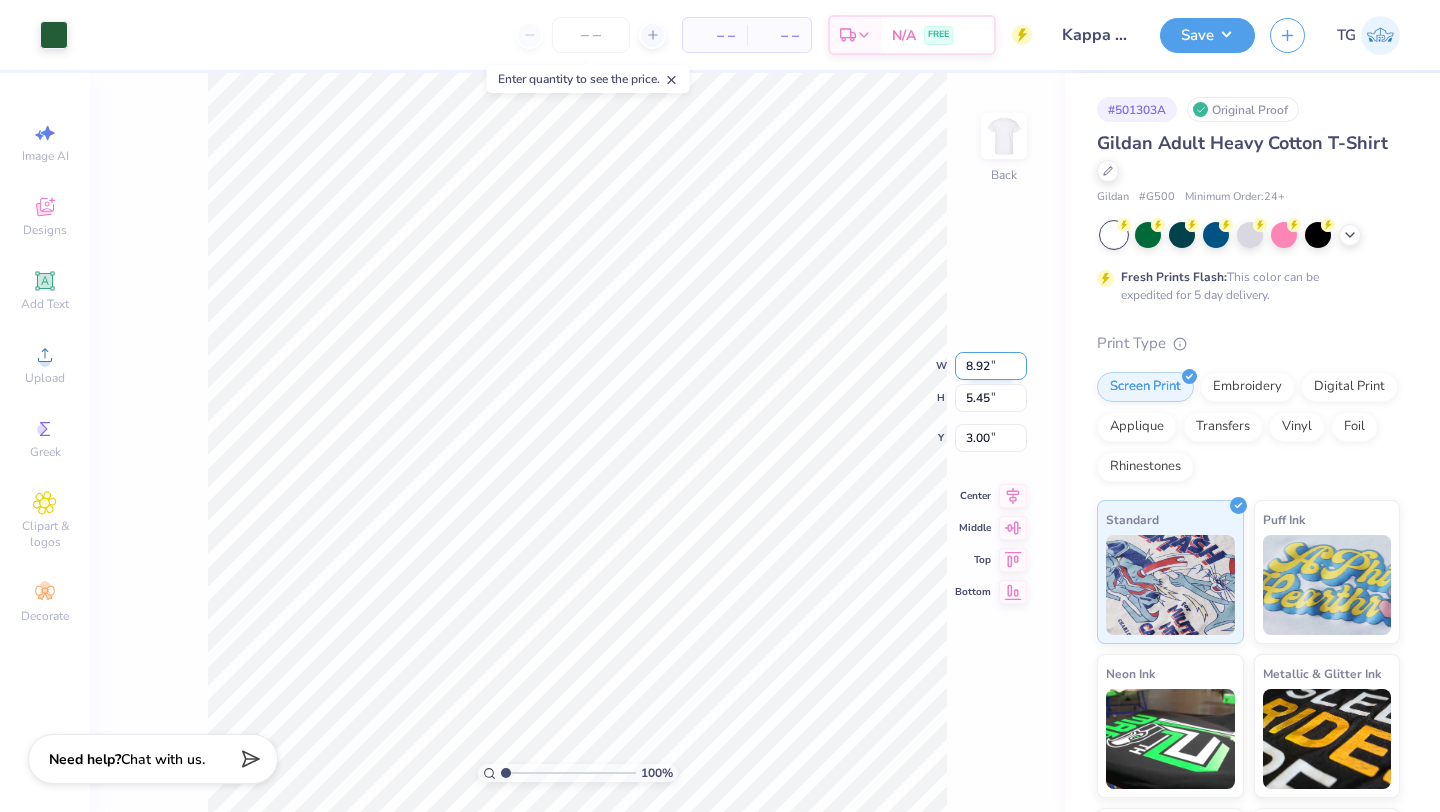 click on "8.92" at bounding box center [991, 366] 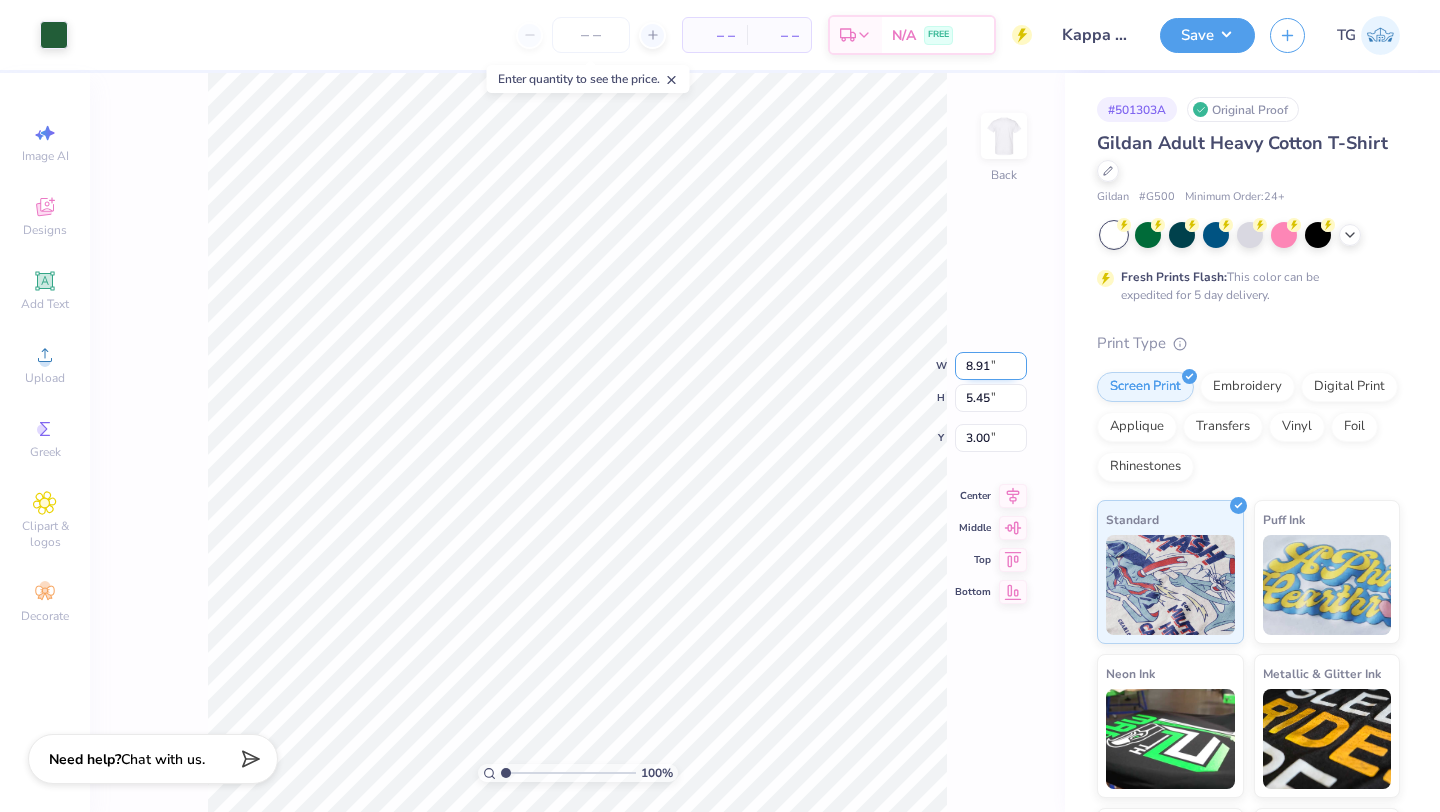 click on "8.91" at bounding box center (991, 366) 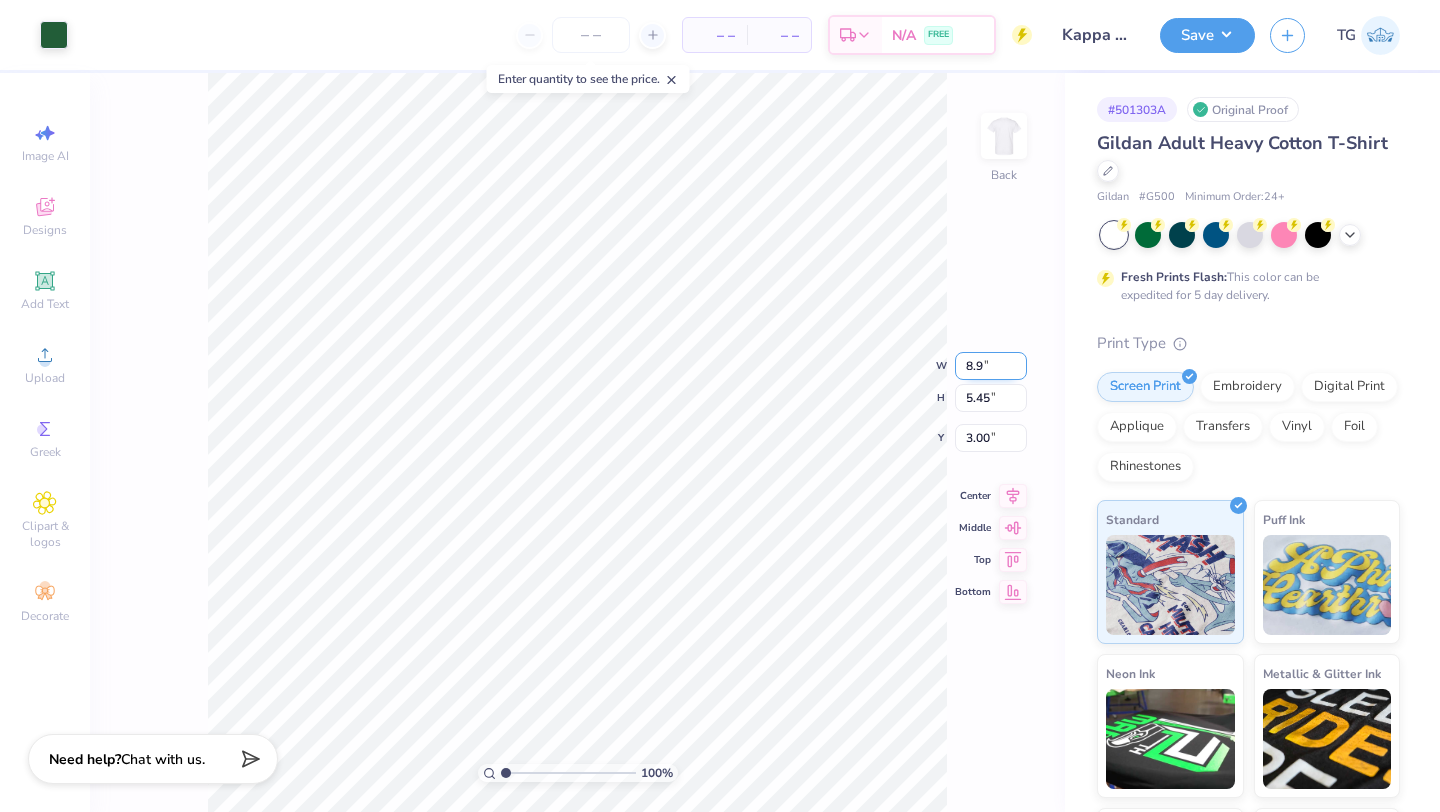 click on "8.9" at bounding box center [991, 366] 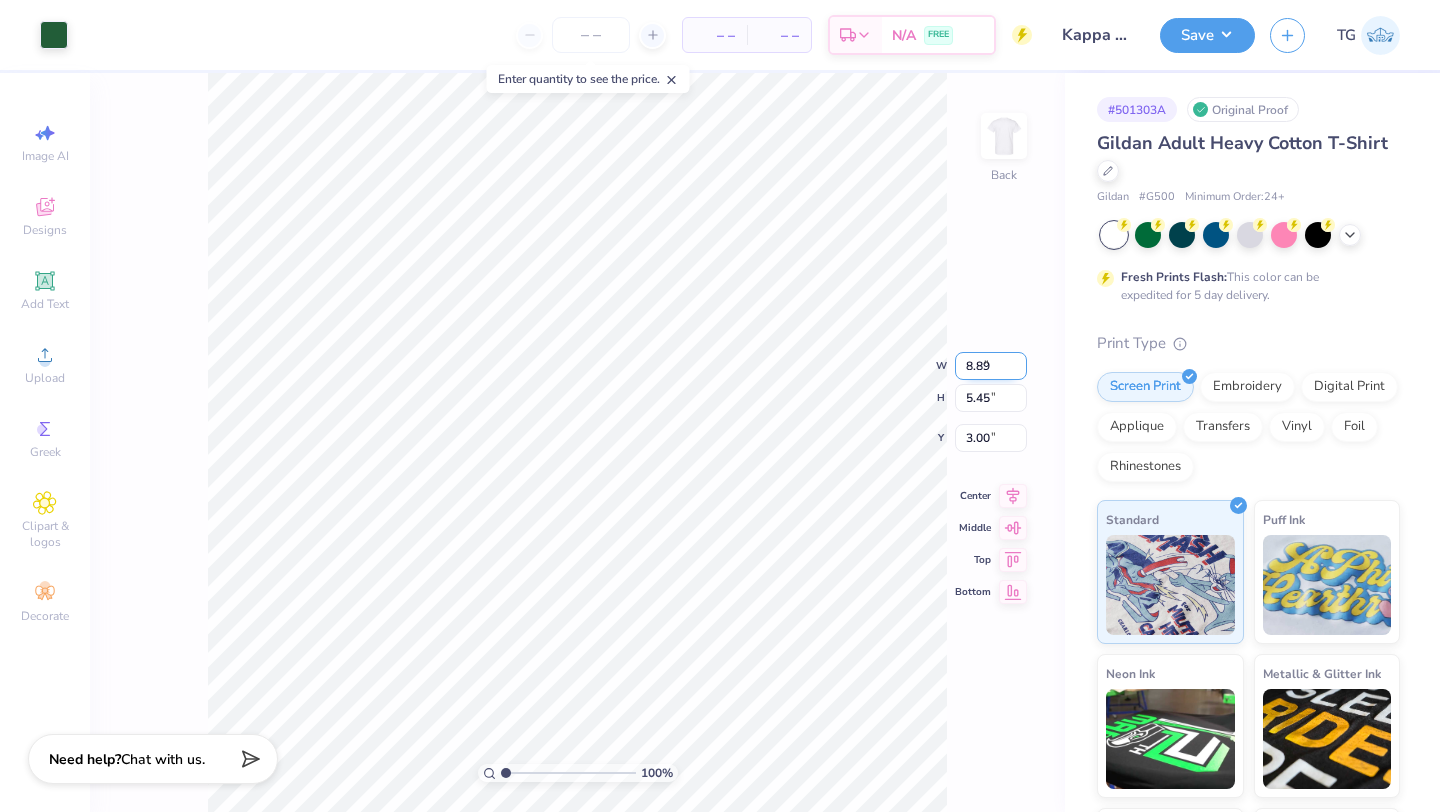 click on "8.89" at bounding box center [991, 366] 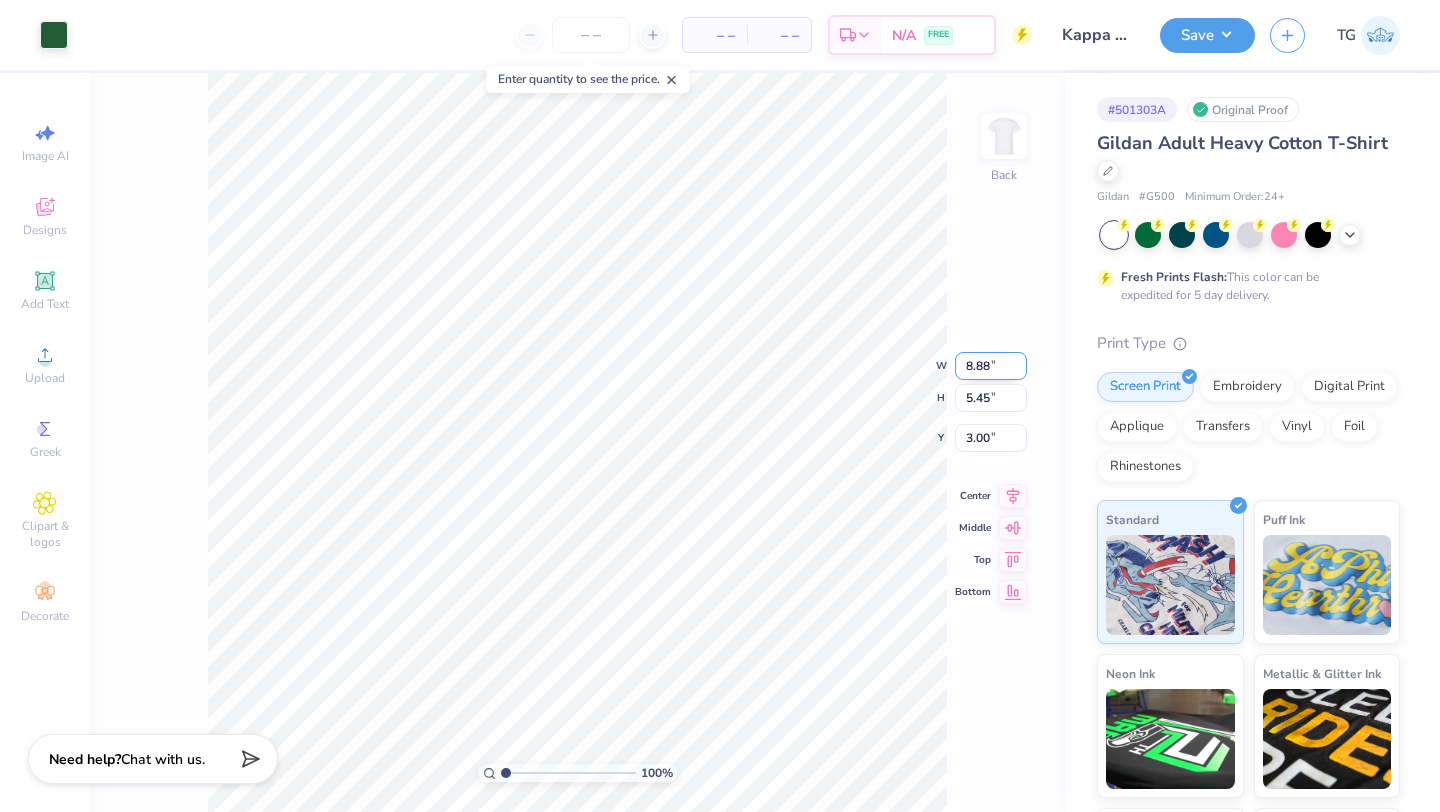 click on "8.88" at bounding box center [991, 366] 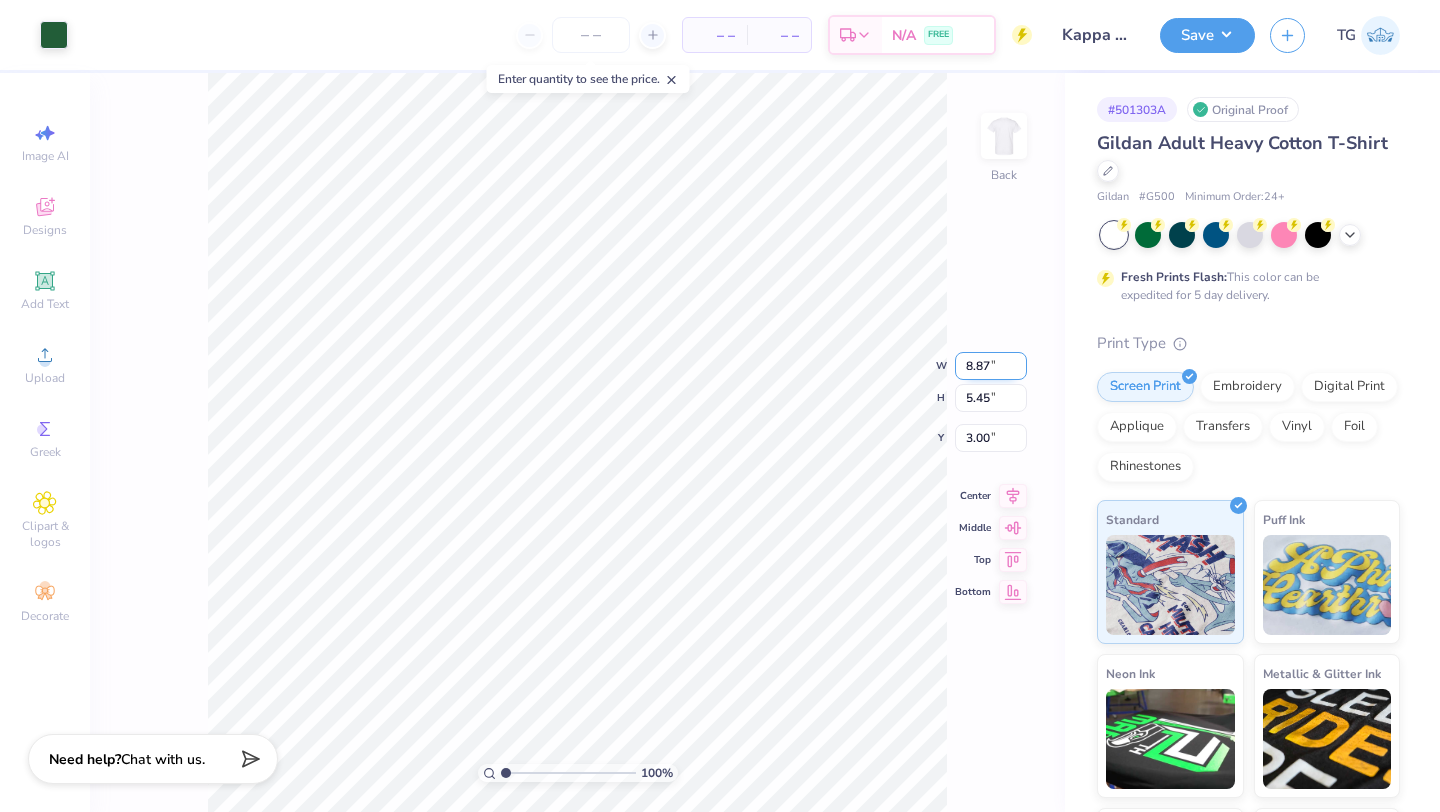 click on "8.87" at bounding box center [991, 366] 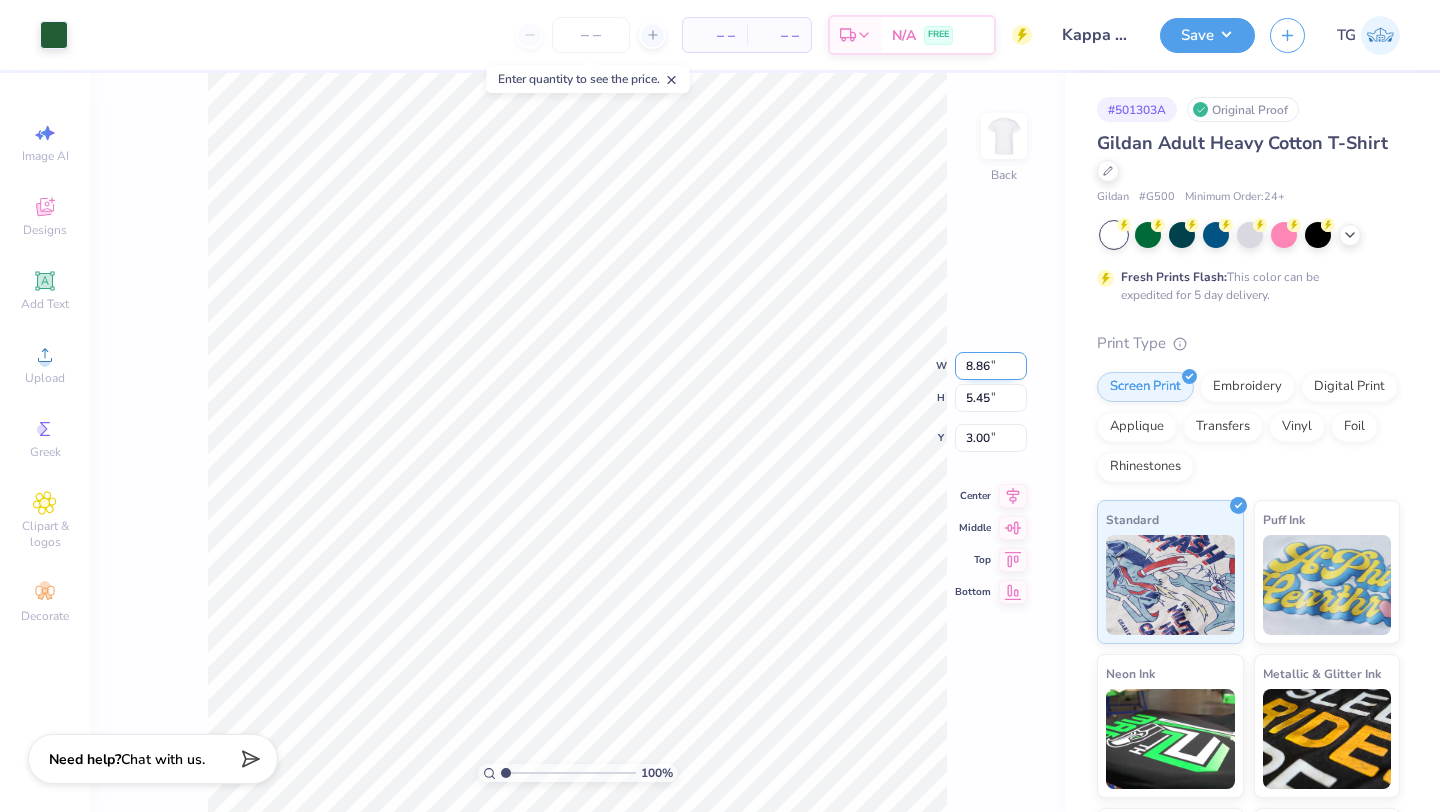 click on "8.86" at bounding box center (991, 366) 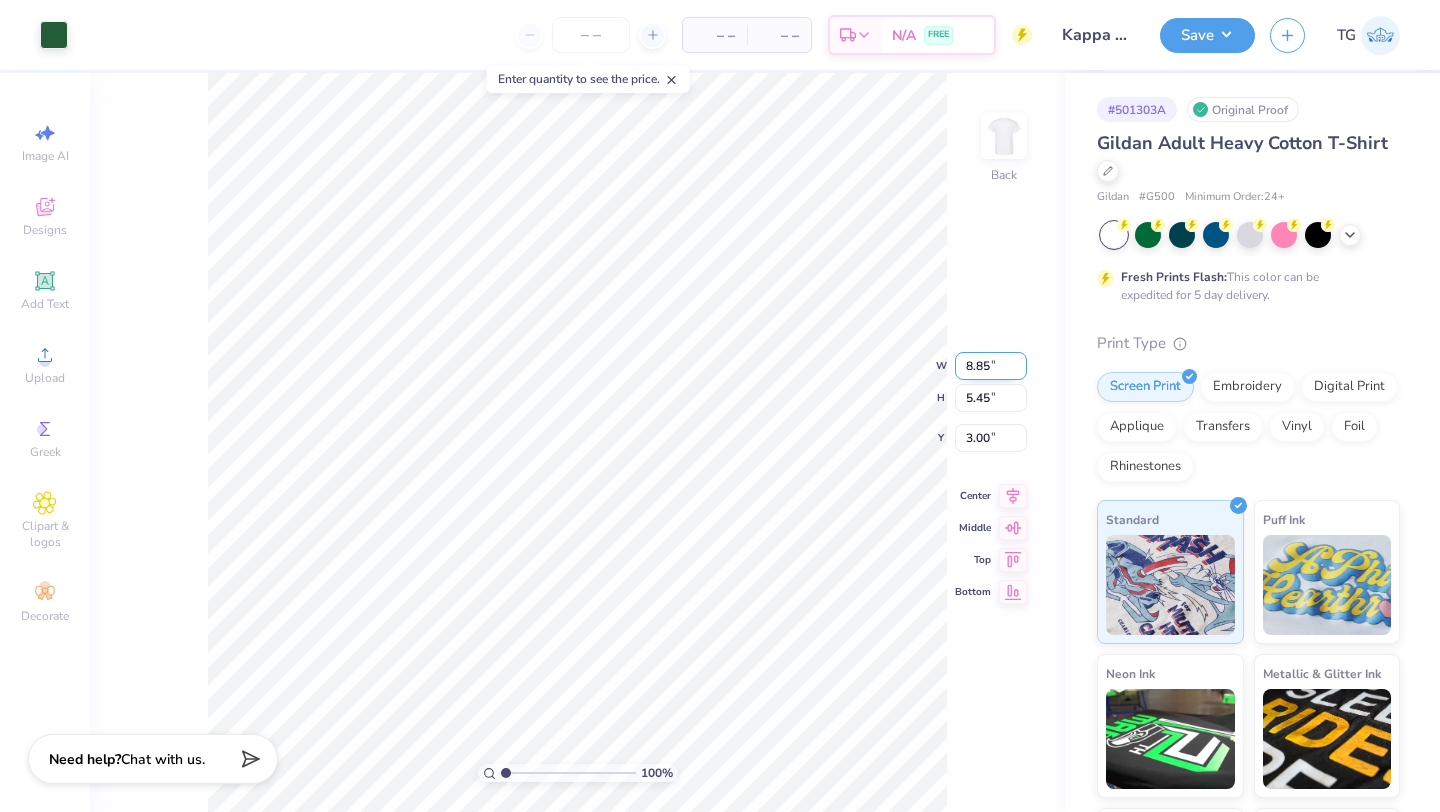 click on "8.85" at bounding box center (991, 366) 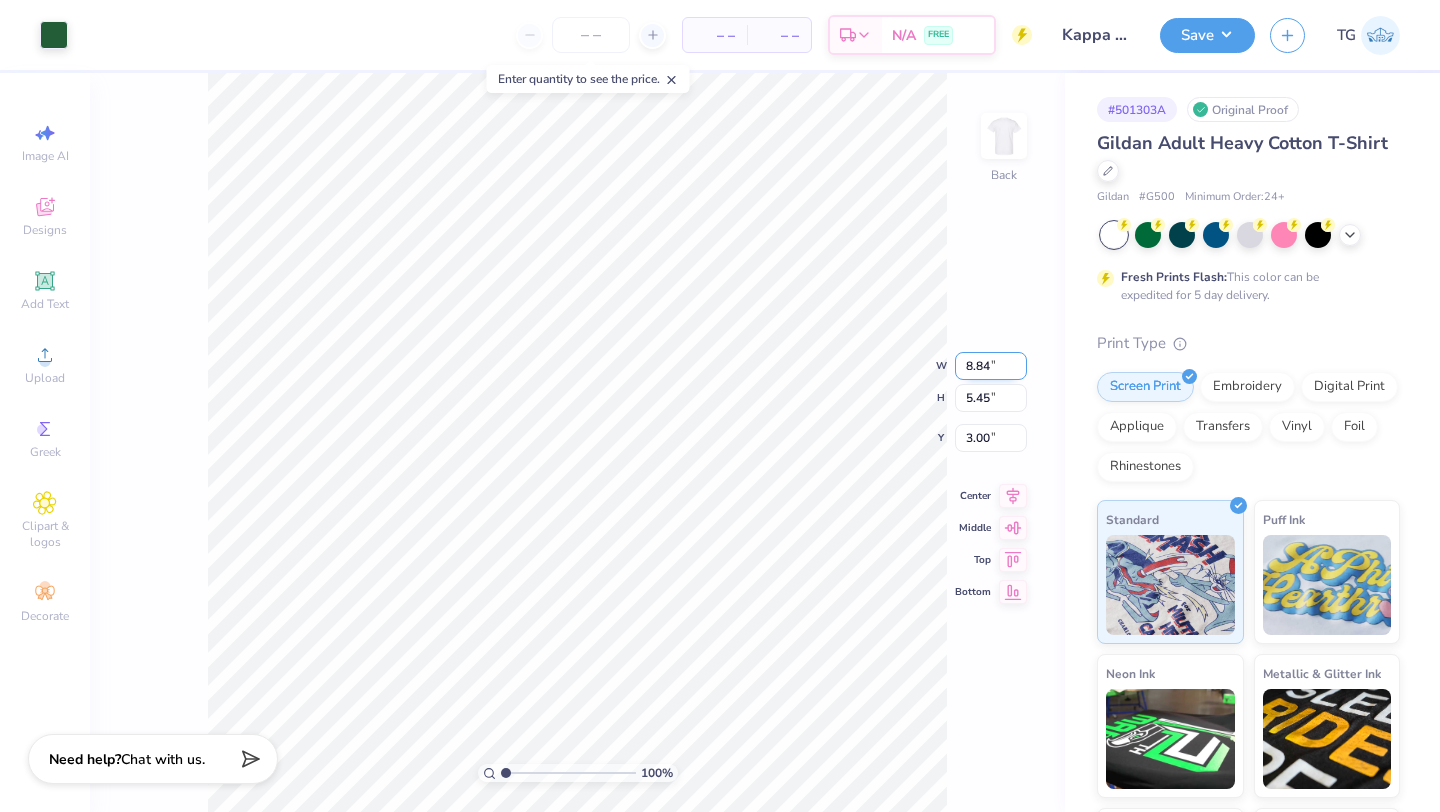 click on "8.84" at bounding box center [991, 366] 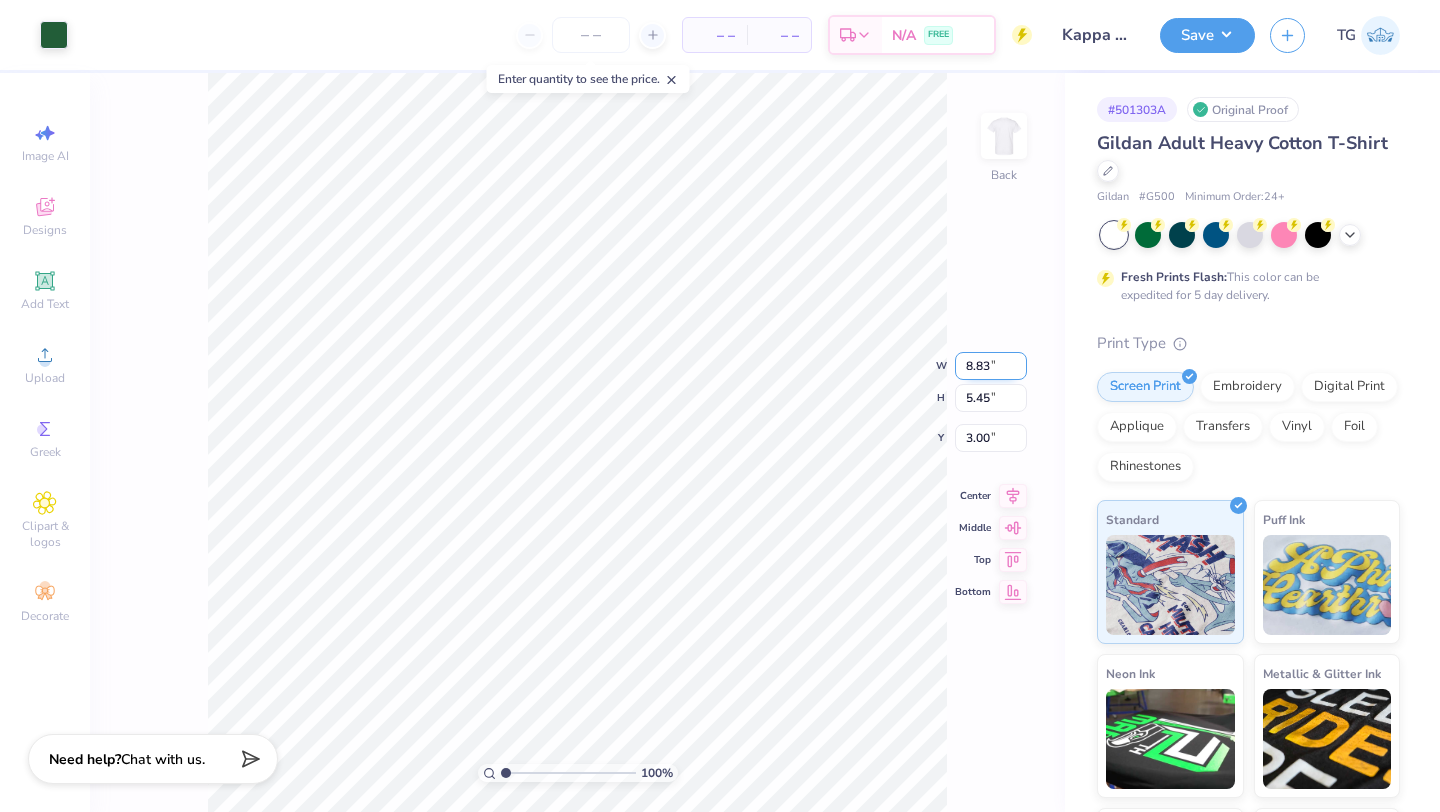 click on "8.83" at bounding box center [991, 366] 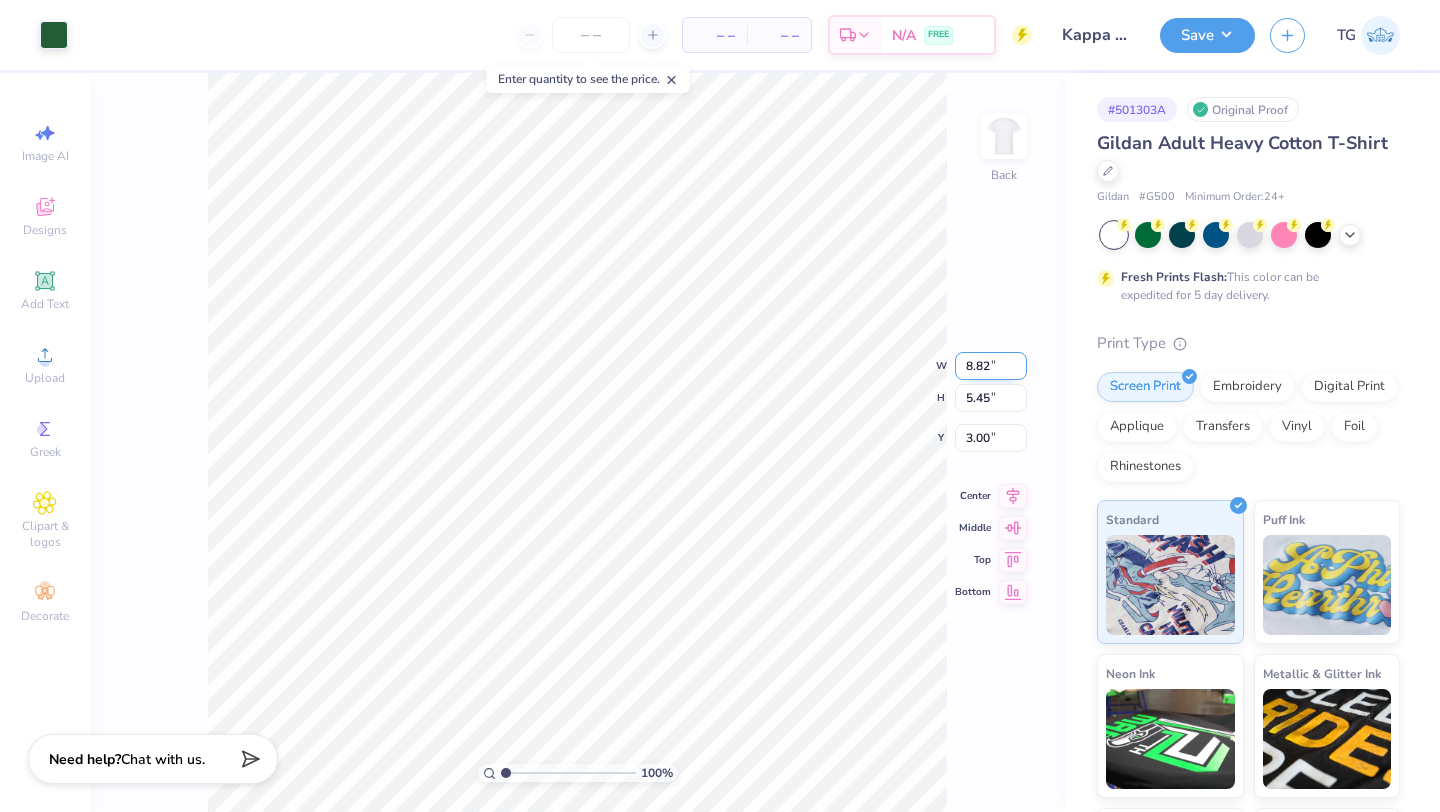 click on "8.82" at bounding box center [991, 366] 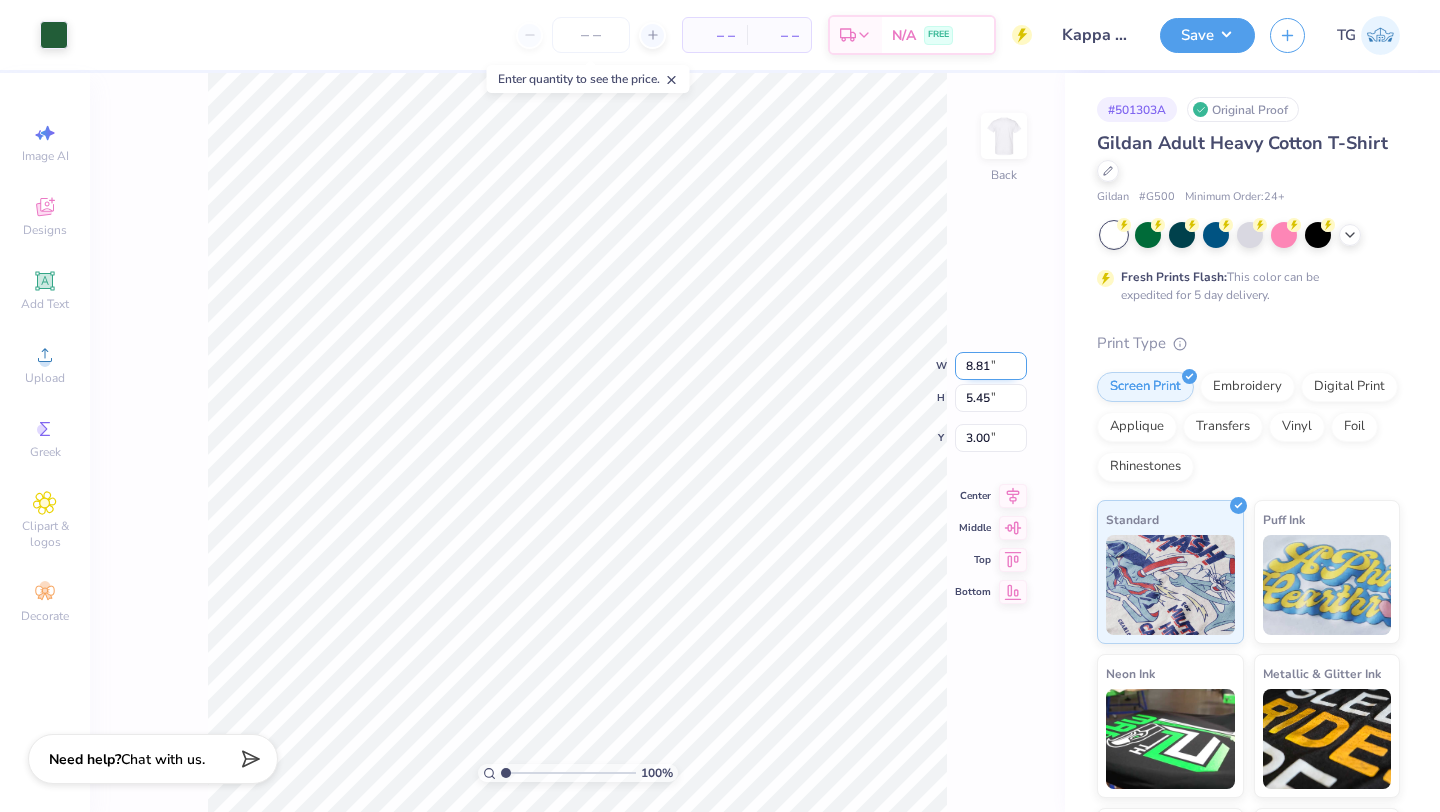 click on "8.81" at bounding box center (991, 366) 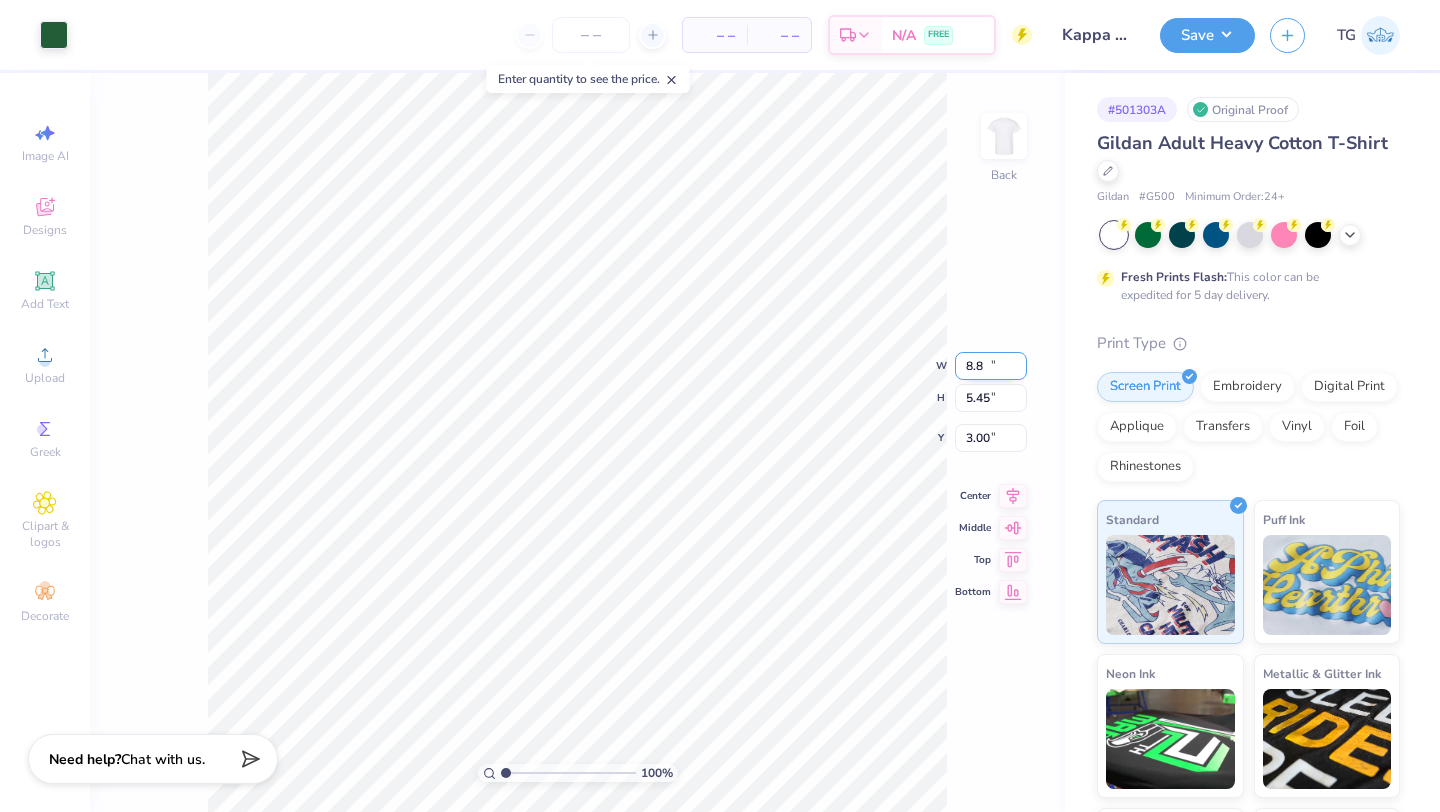 click on "8.8" at bounding box center [991, 366] 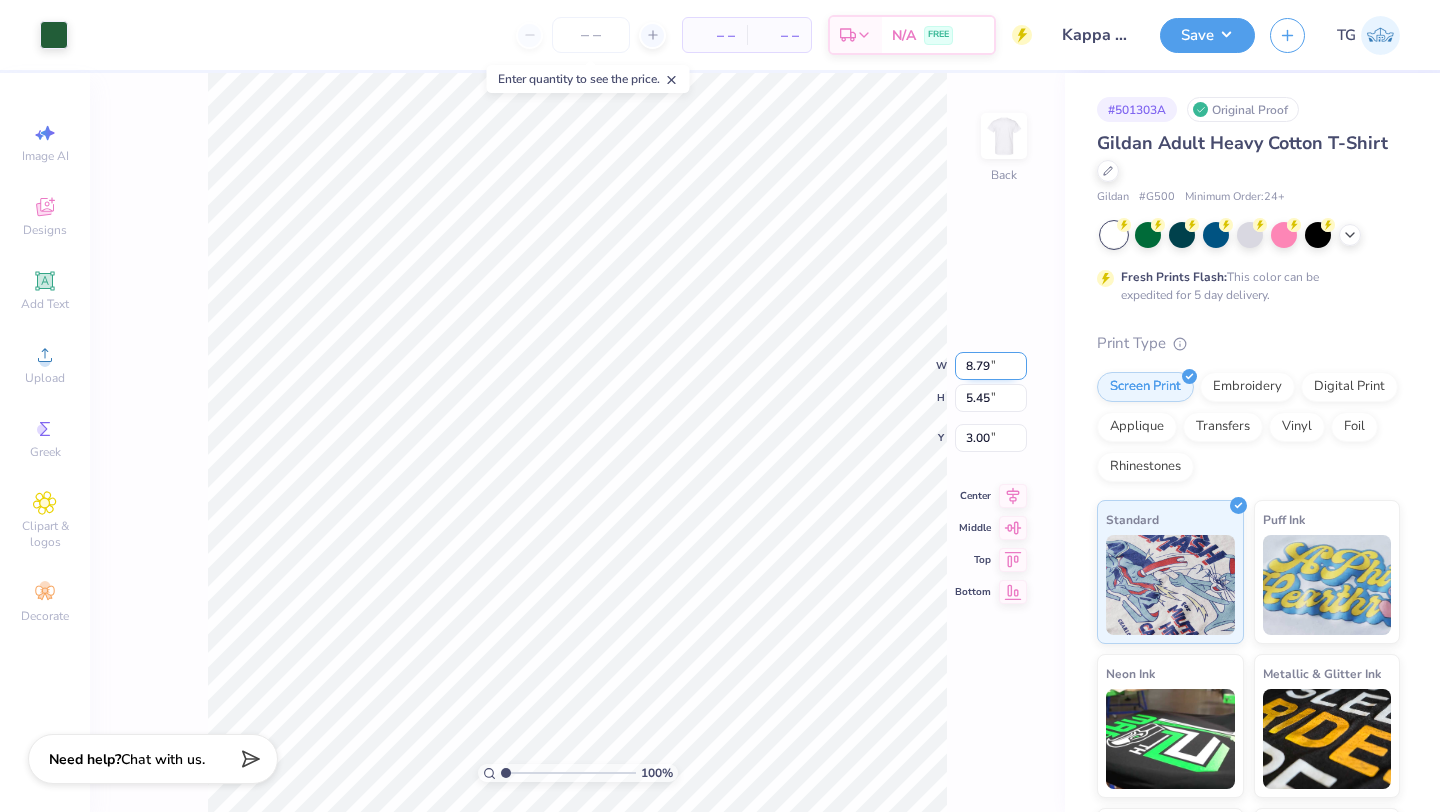 click on "8.79" at bounding box center [991, 366] 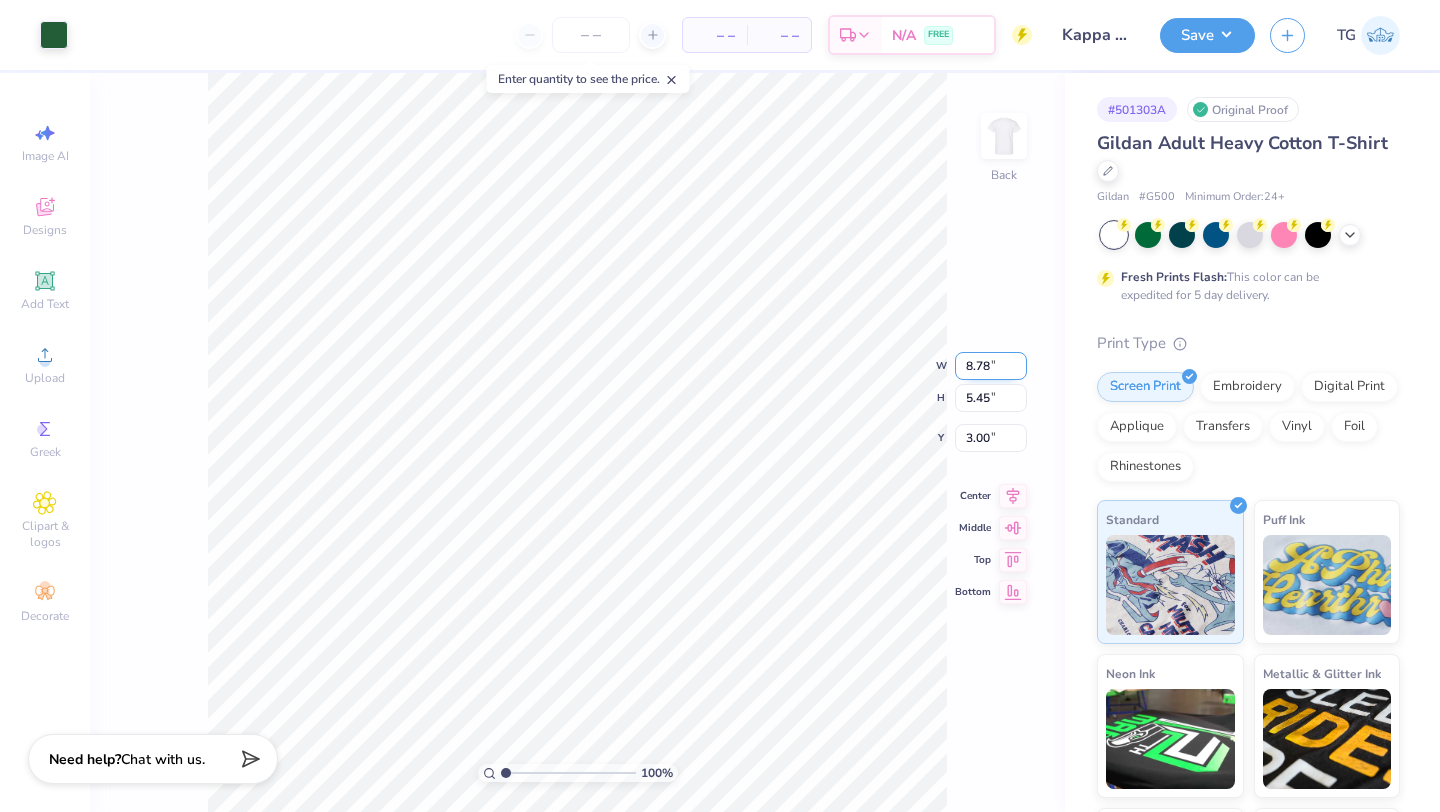 click on "8.78" at bounding box center [991, 366] 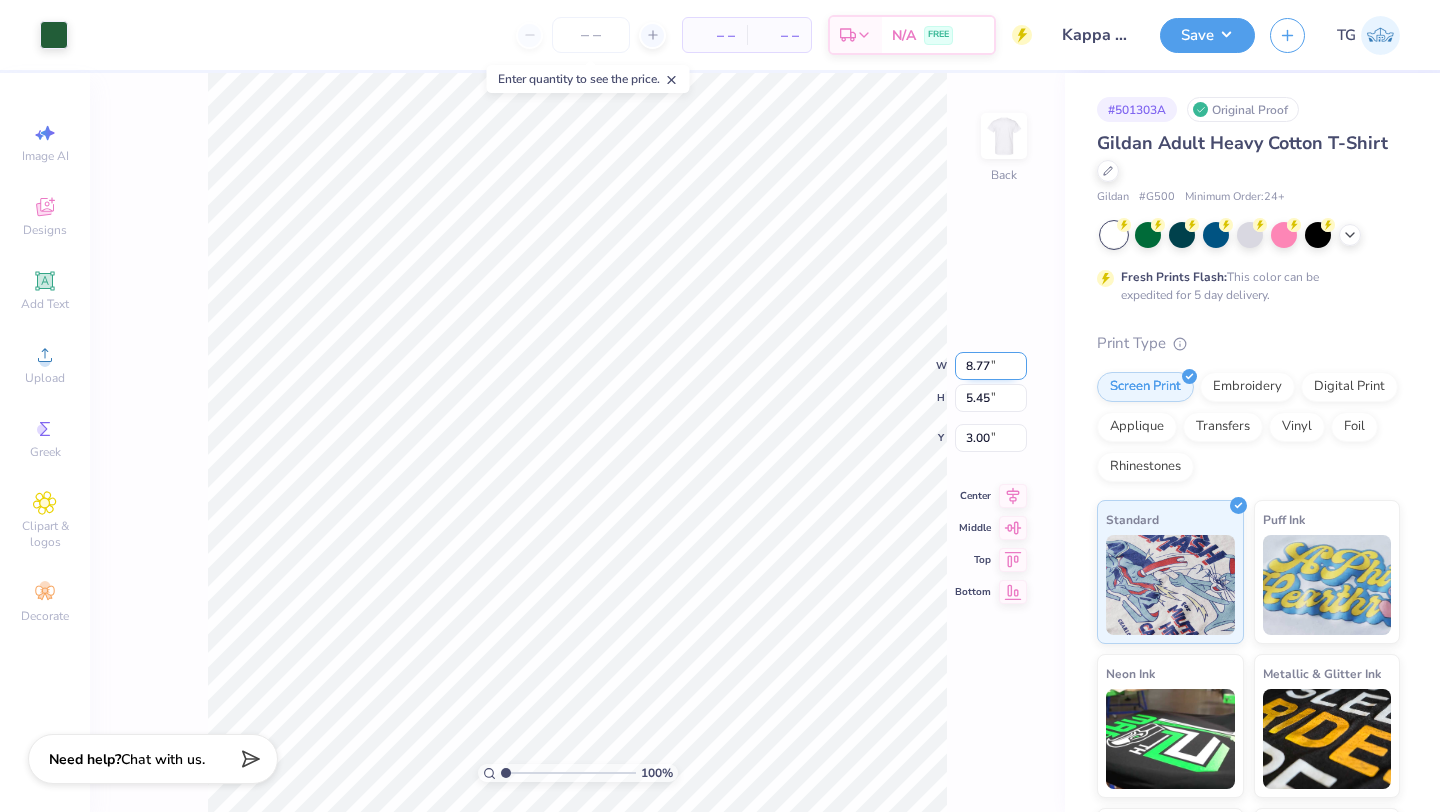 click on "8.77" at bounding box center [991, 366] 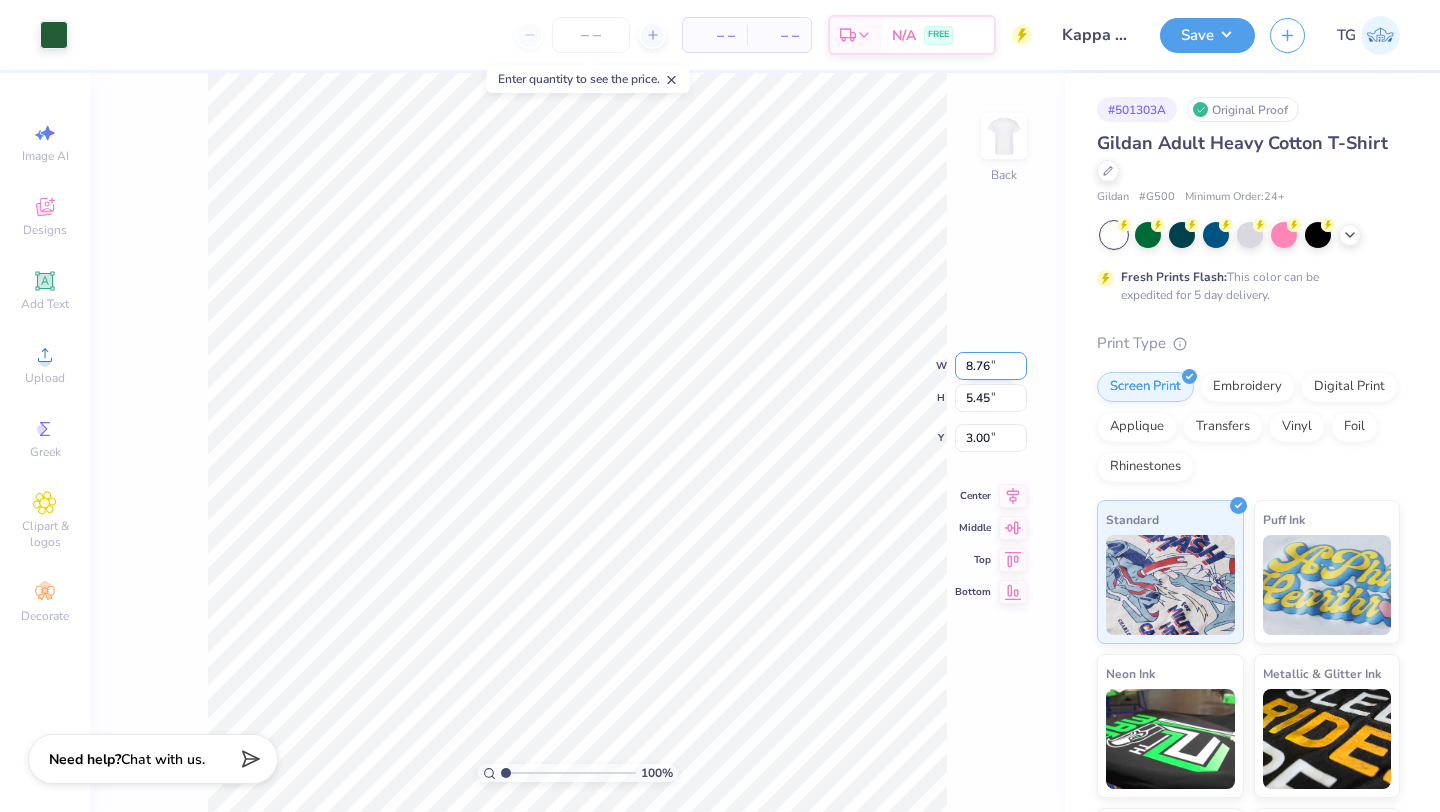 click on "8.76" at bounding box center (991, 366) 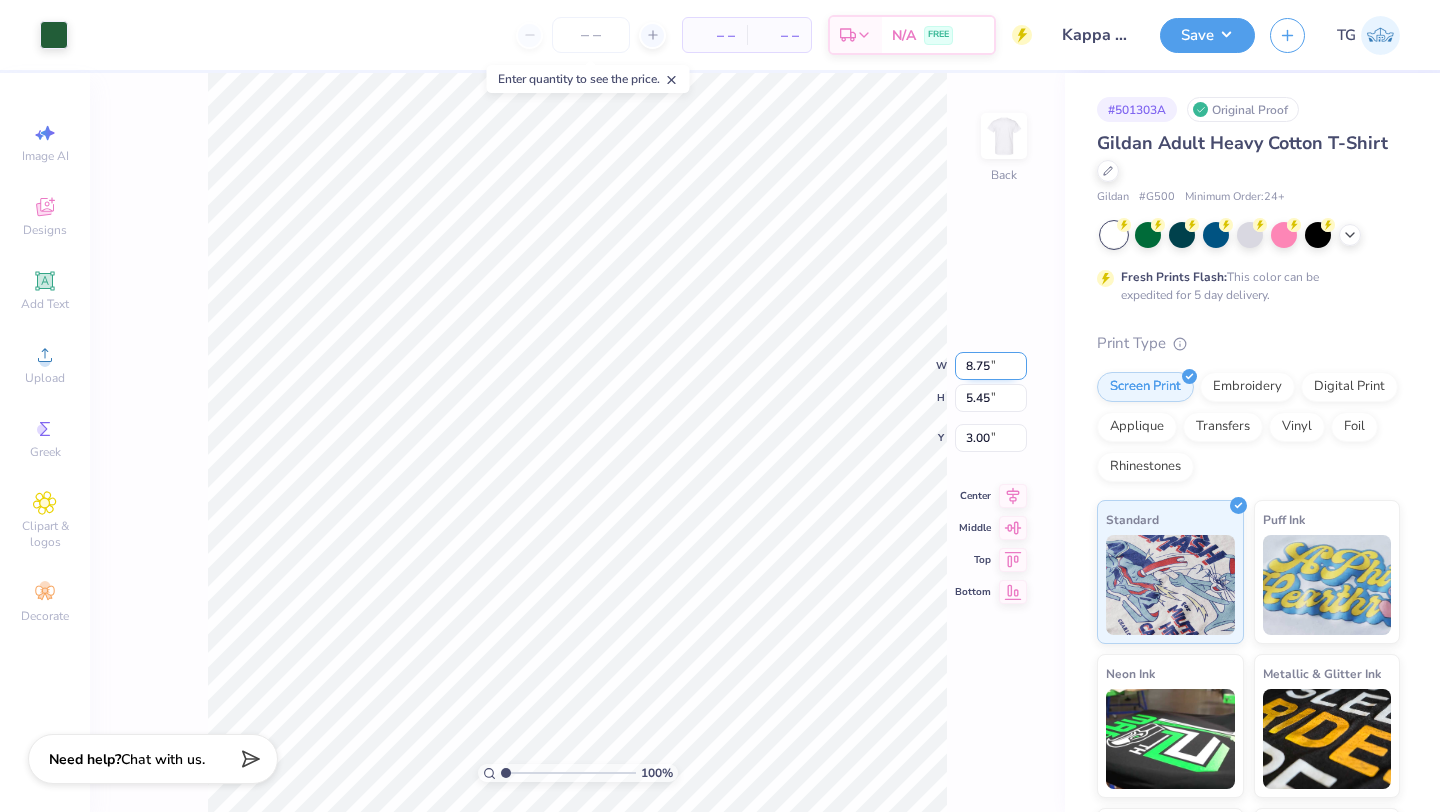 click on "8.75" at bounding box center [991, 366] 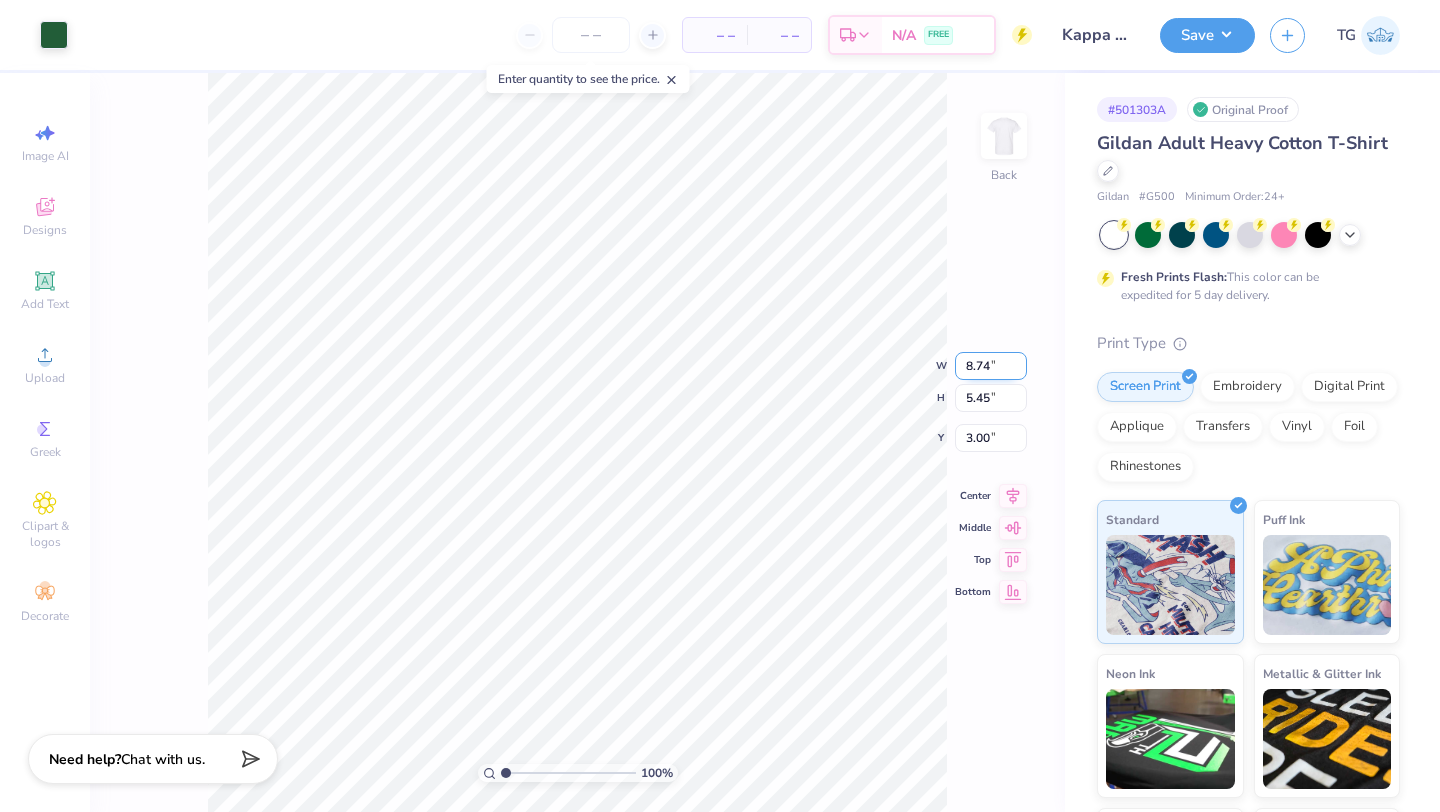 click on "8.74" at bounding box center [991, 366] 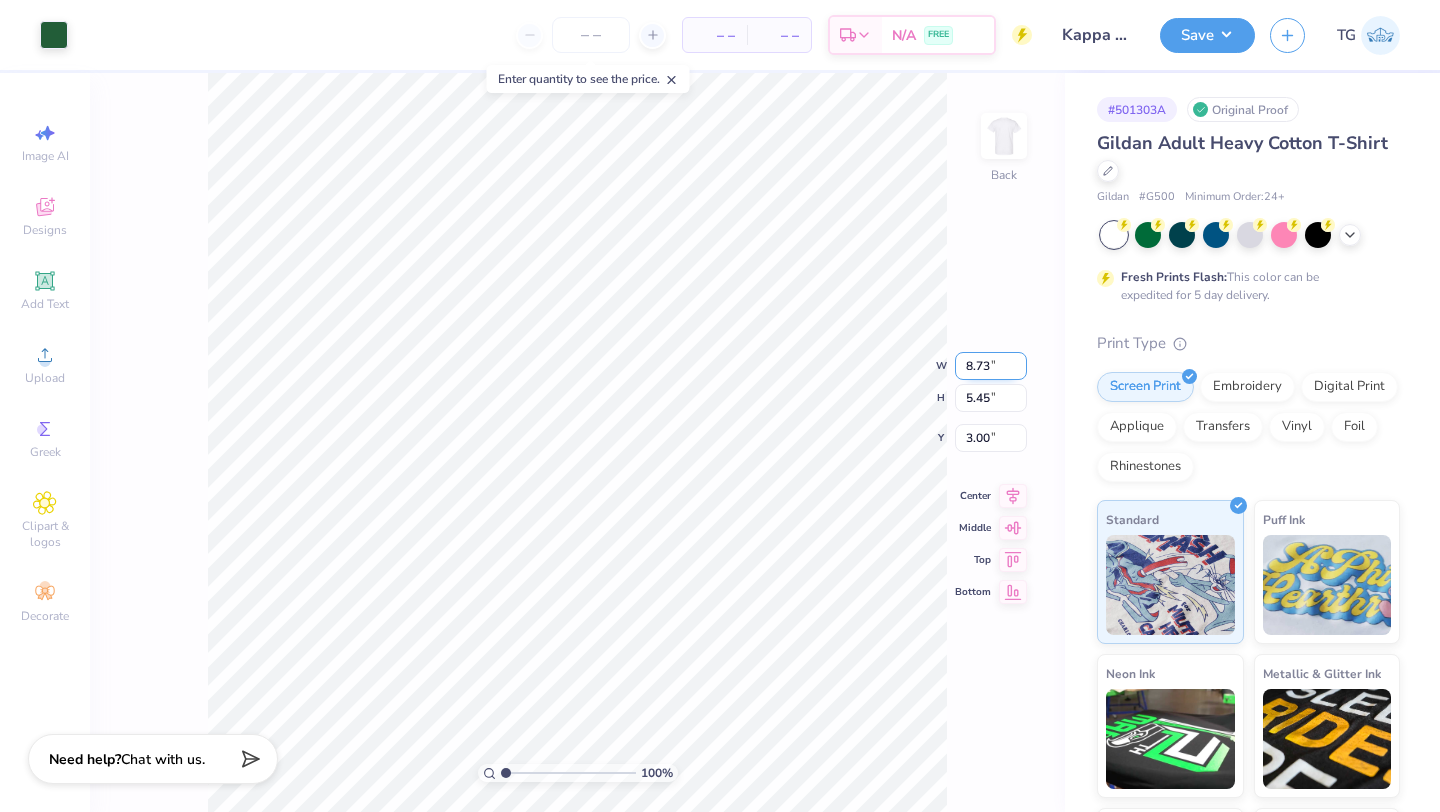 click on "8.73" at bounding box center (991, 366) 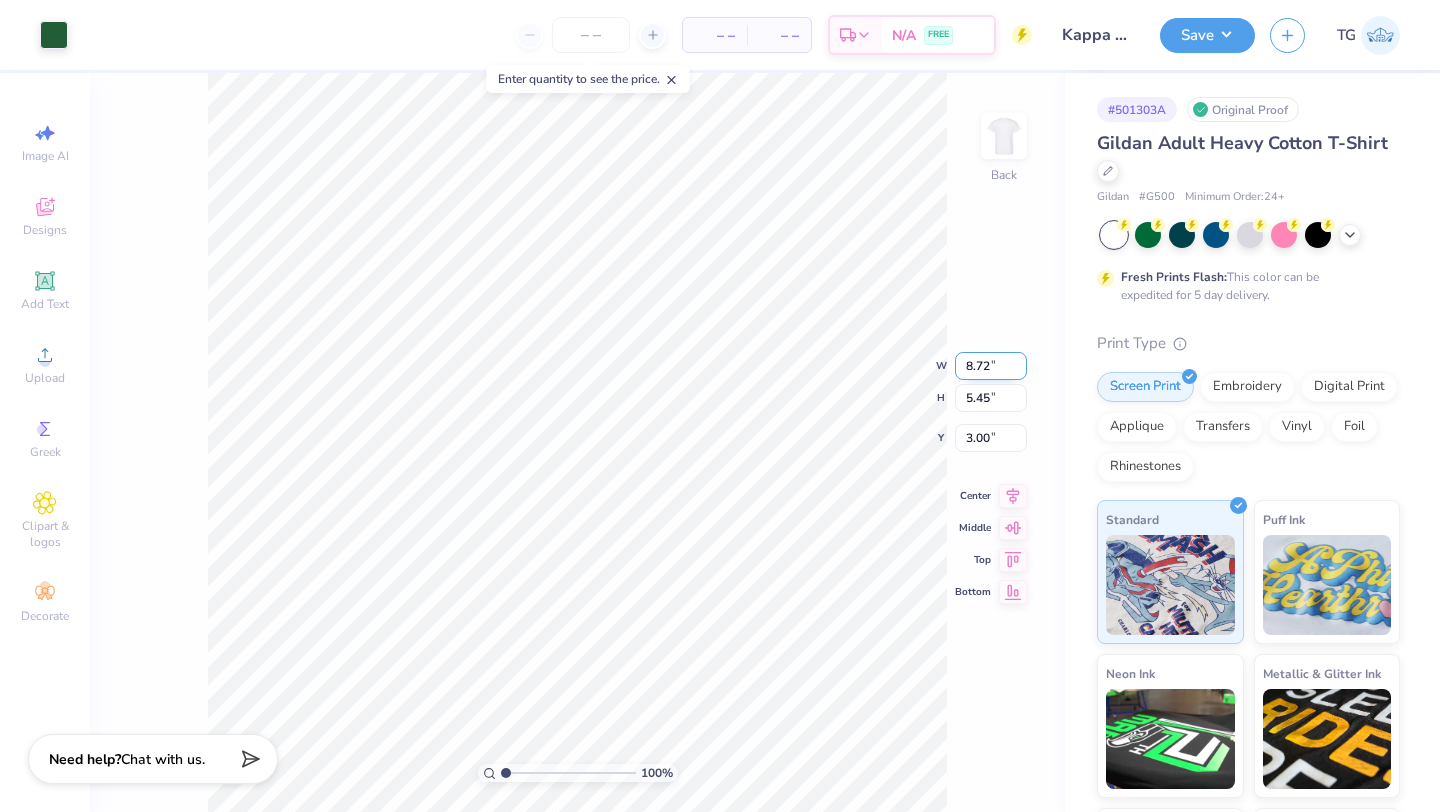 click on "8.72" at bounding box center (991, 366) 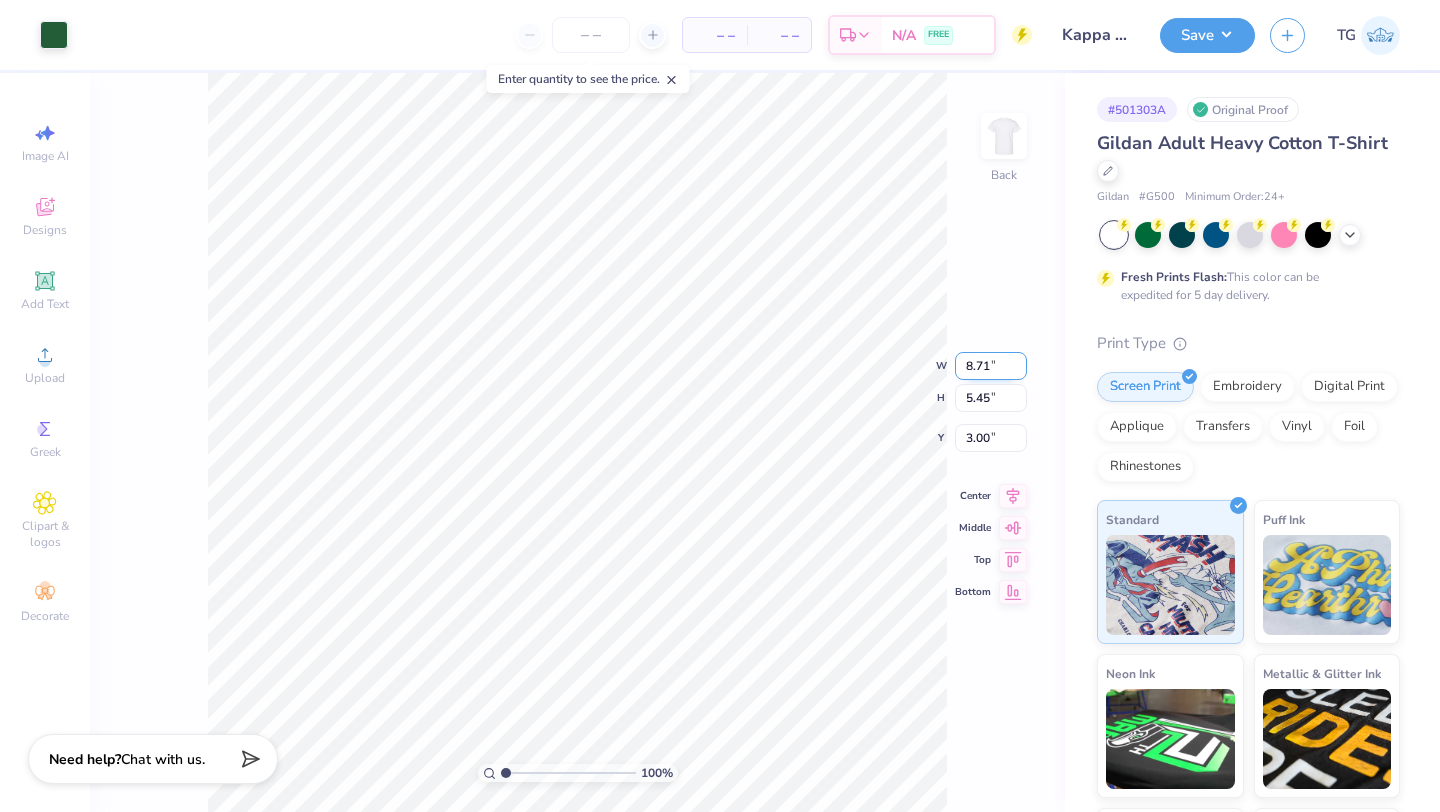 click on "8.71" at bounding box center [991, 366] 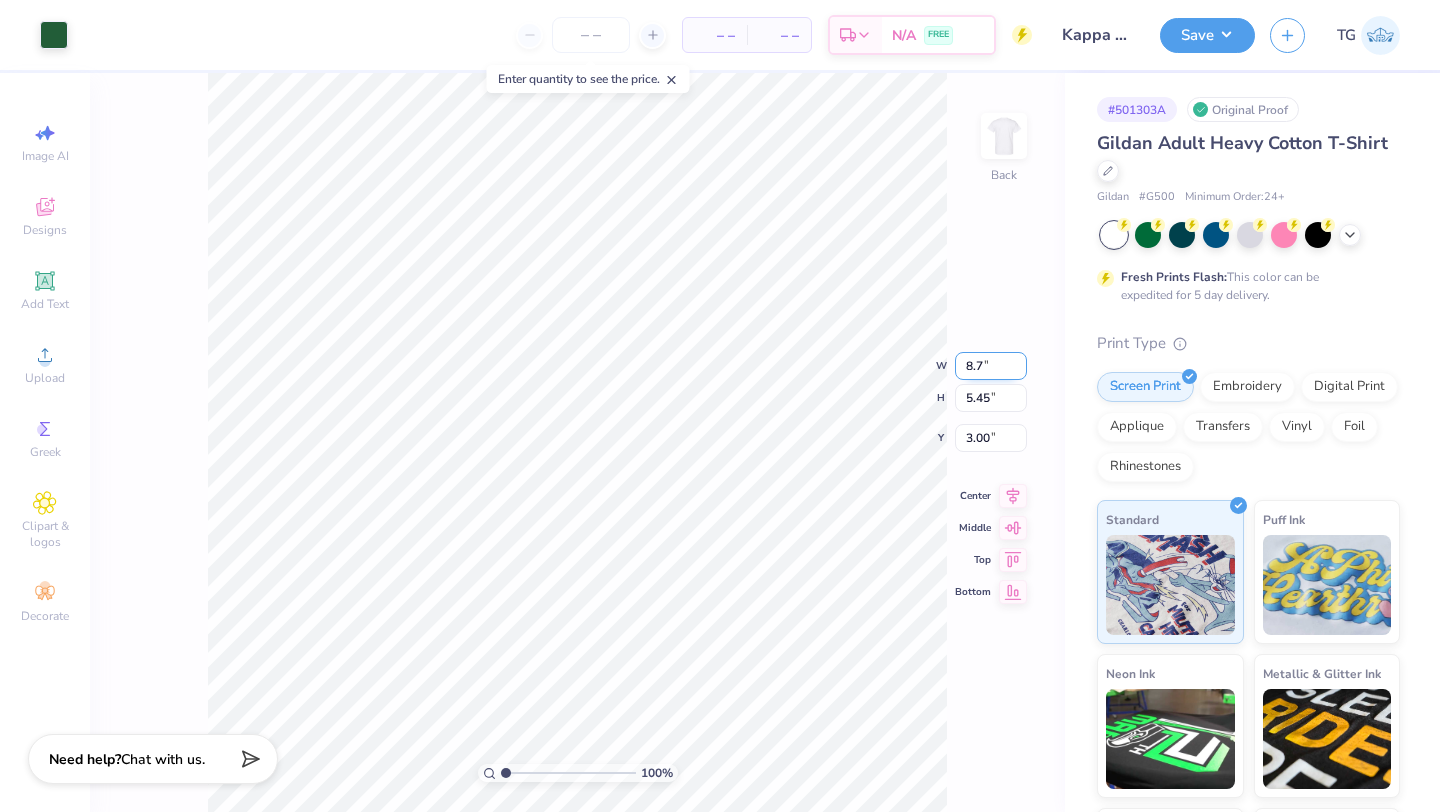 click on "8.7" at bounding box center [991, 366] 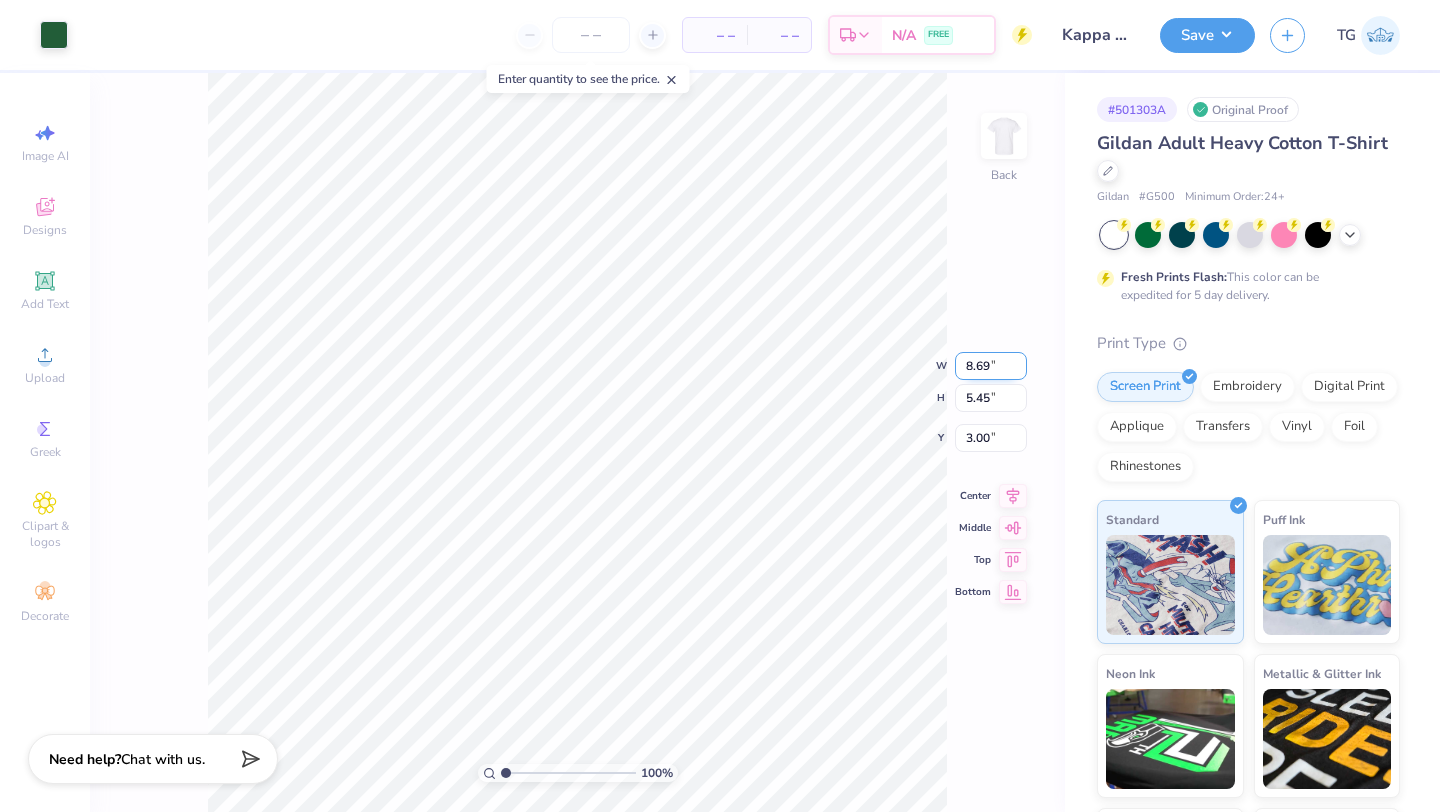 click on "8.69" at bounding box center (991, 366) 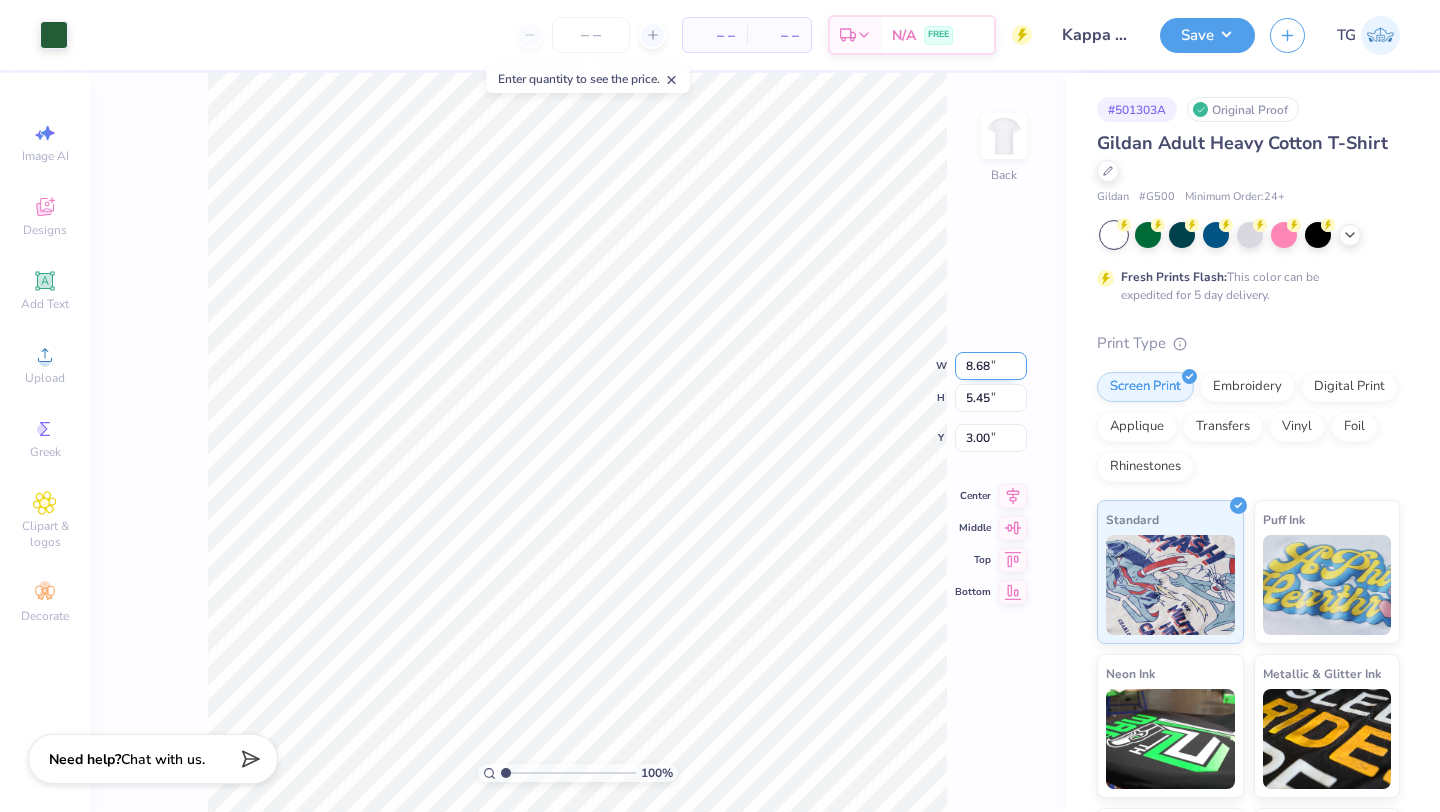 click on "8.68" at bounding box center (991, 366) 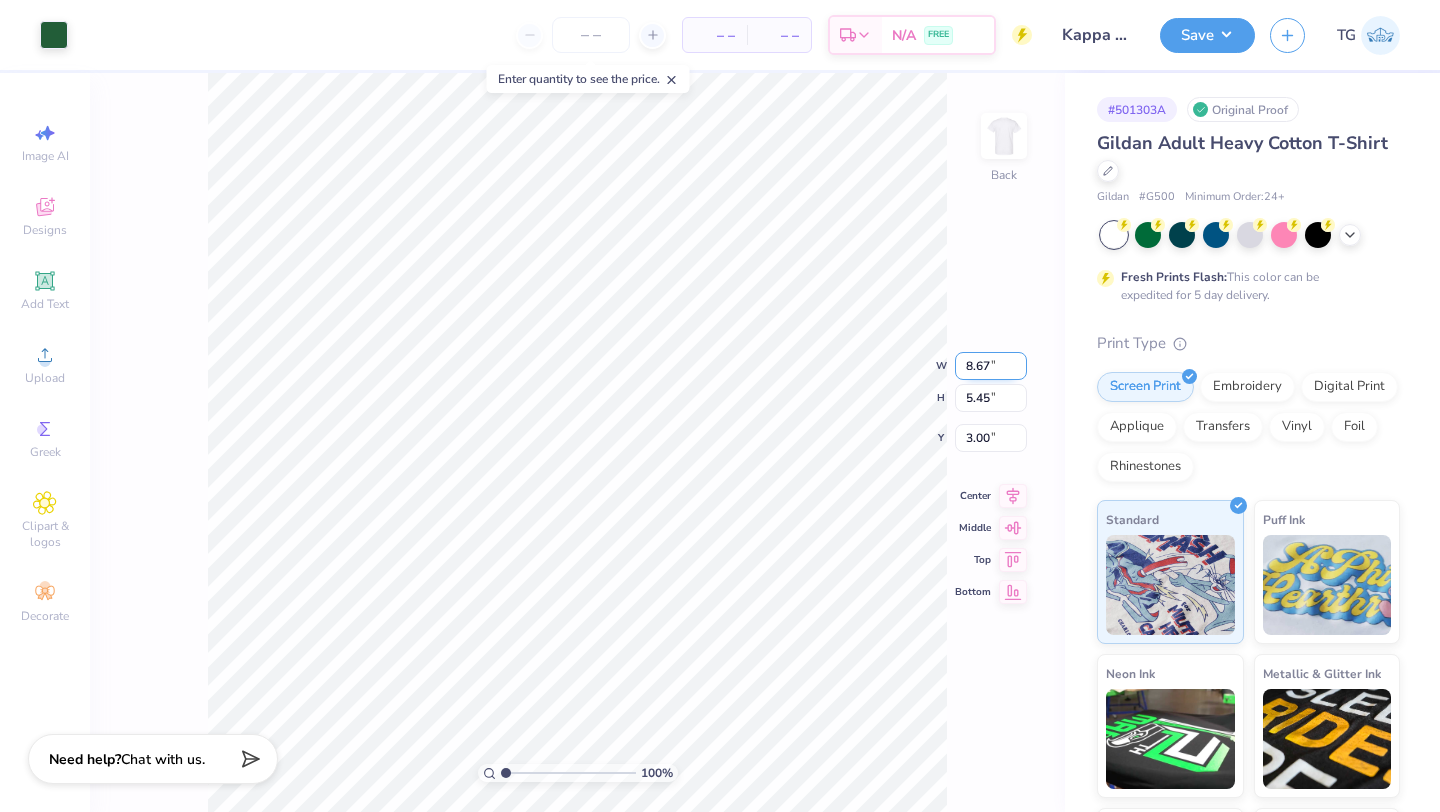 click on "8.67" at bounding box center (991, 366) 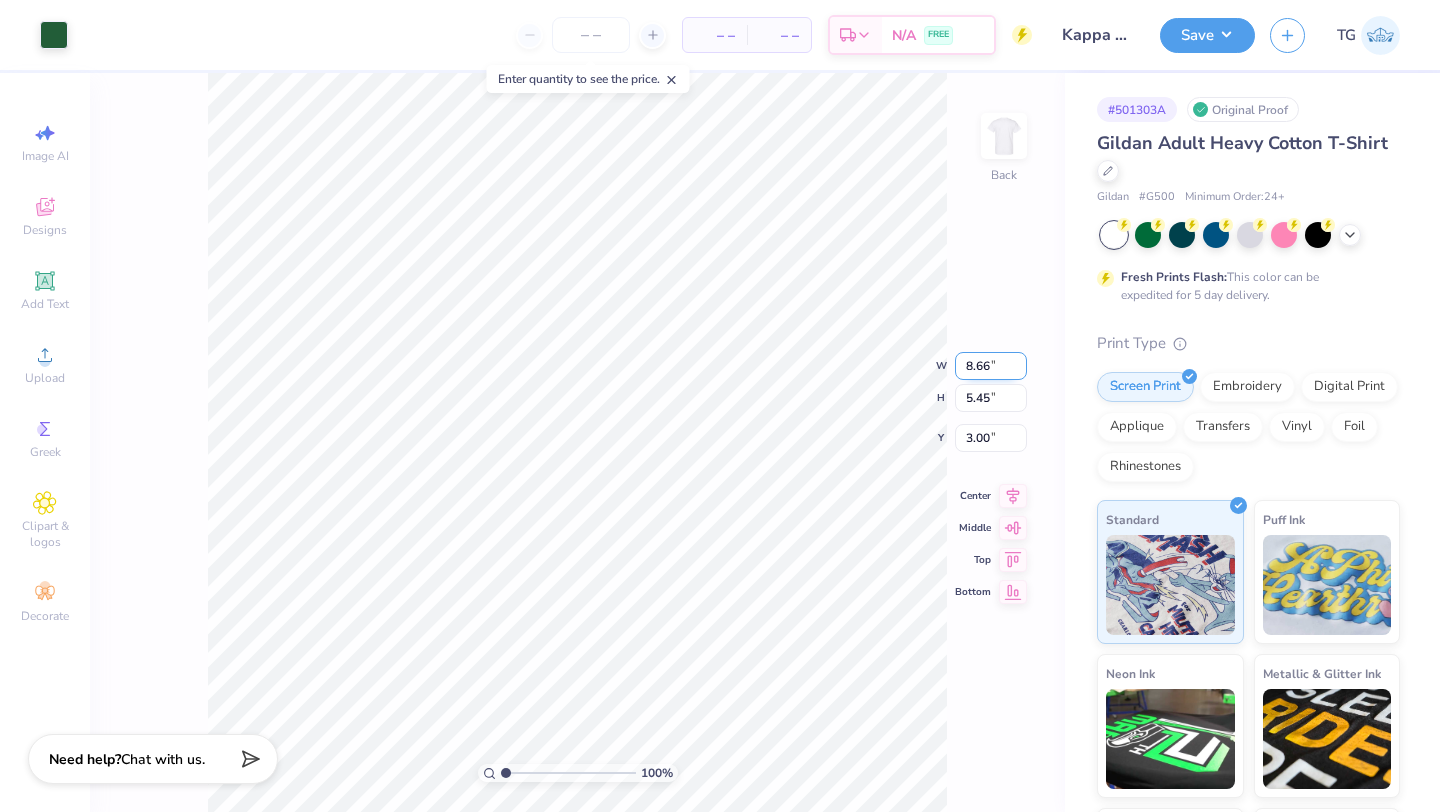 click on "8.66" at bounding box center [991, 366] 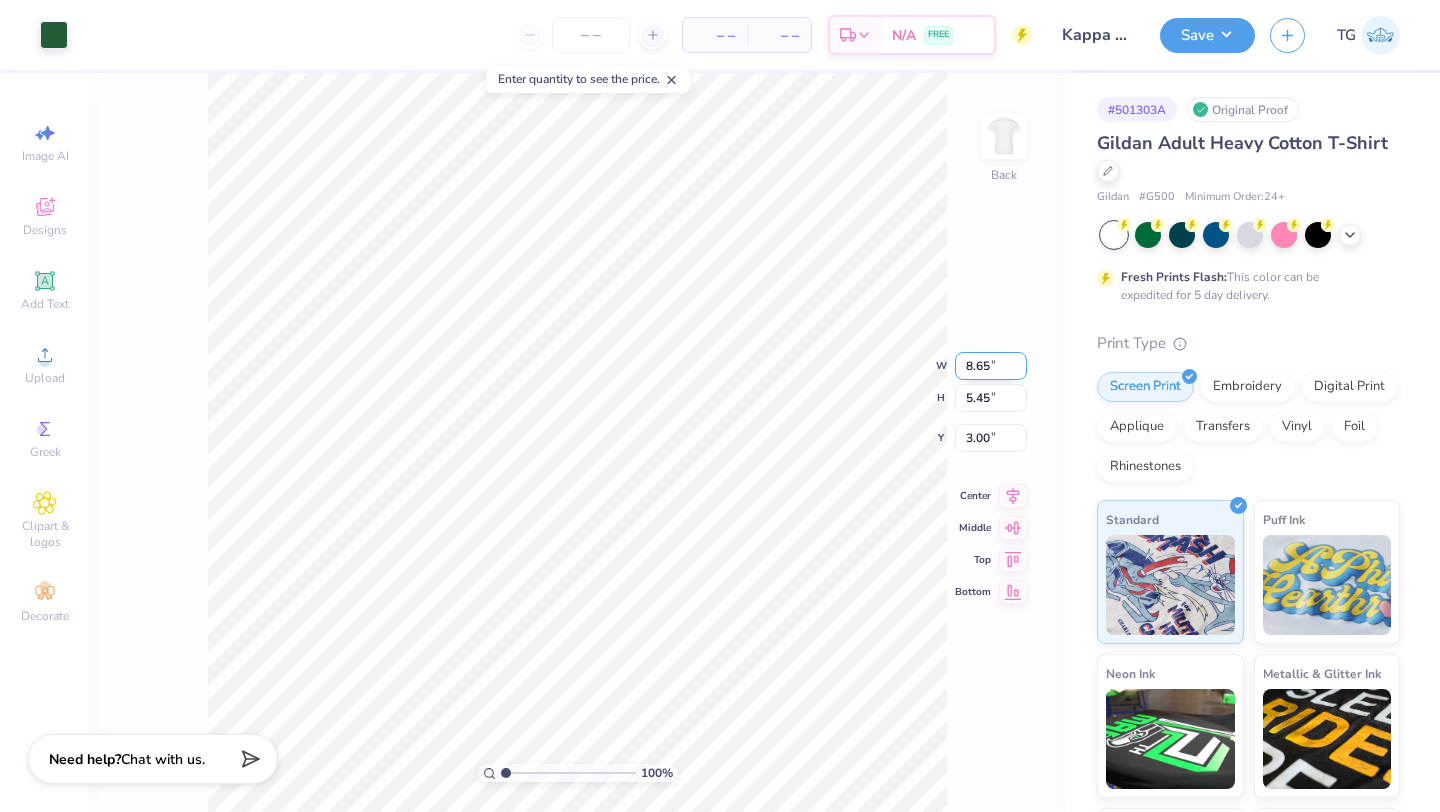 click on "8.65" at bounding box center [991, 366] 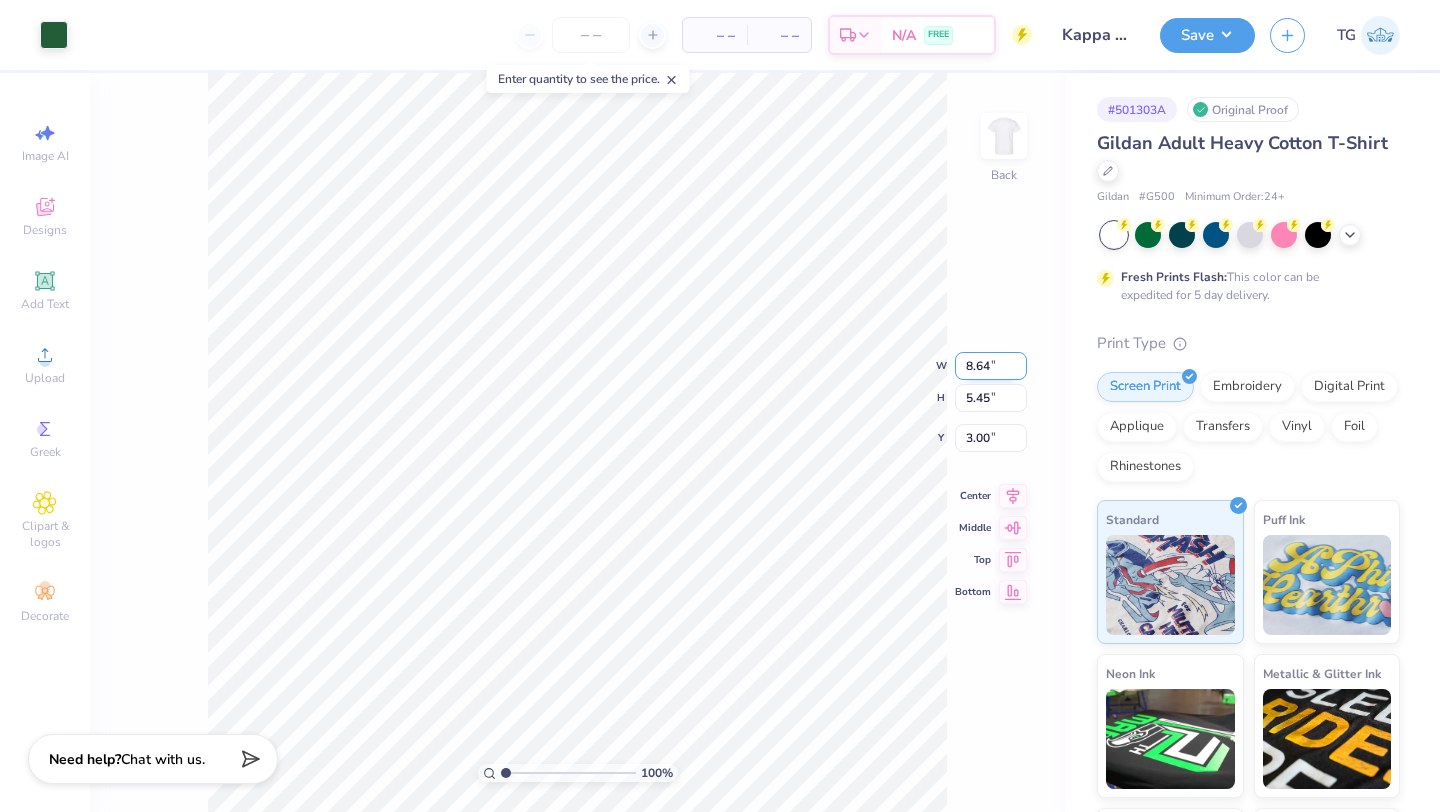 click on "8.64" at bounding box center (991, 366) 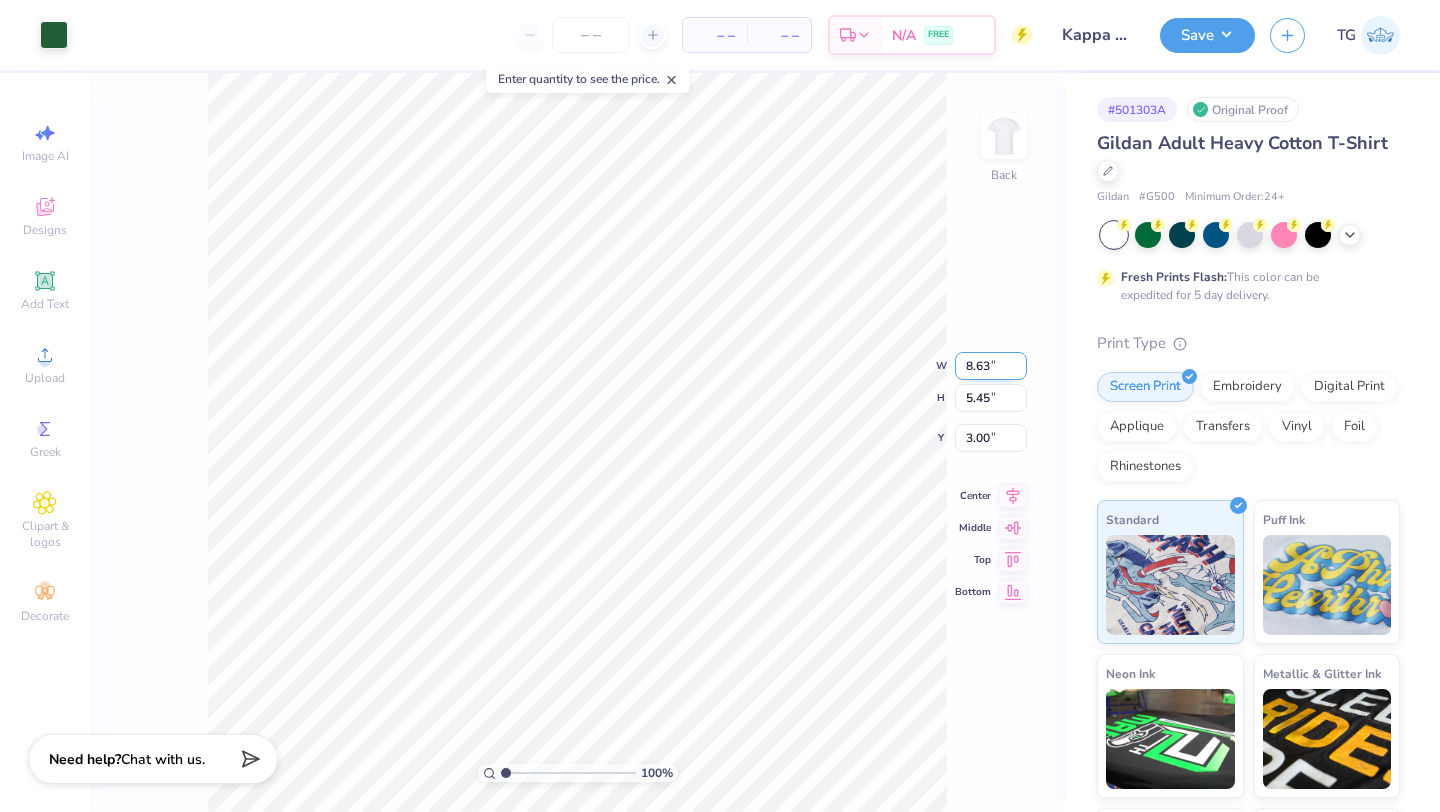 click on "8.63" at bounding box center (991, 366) 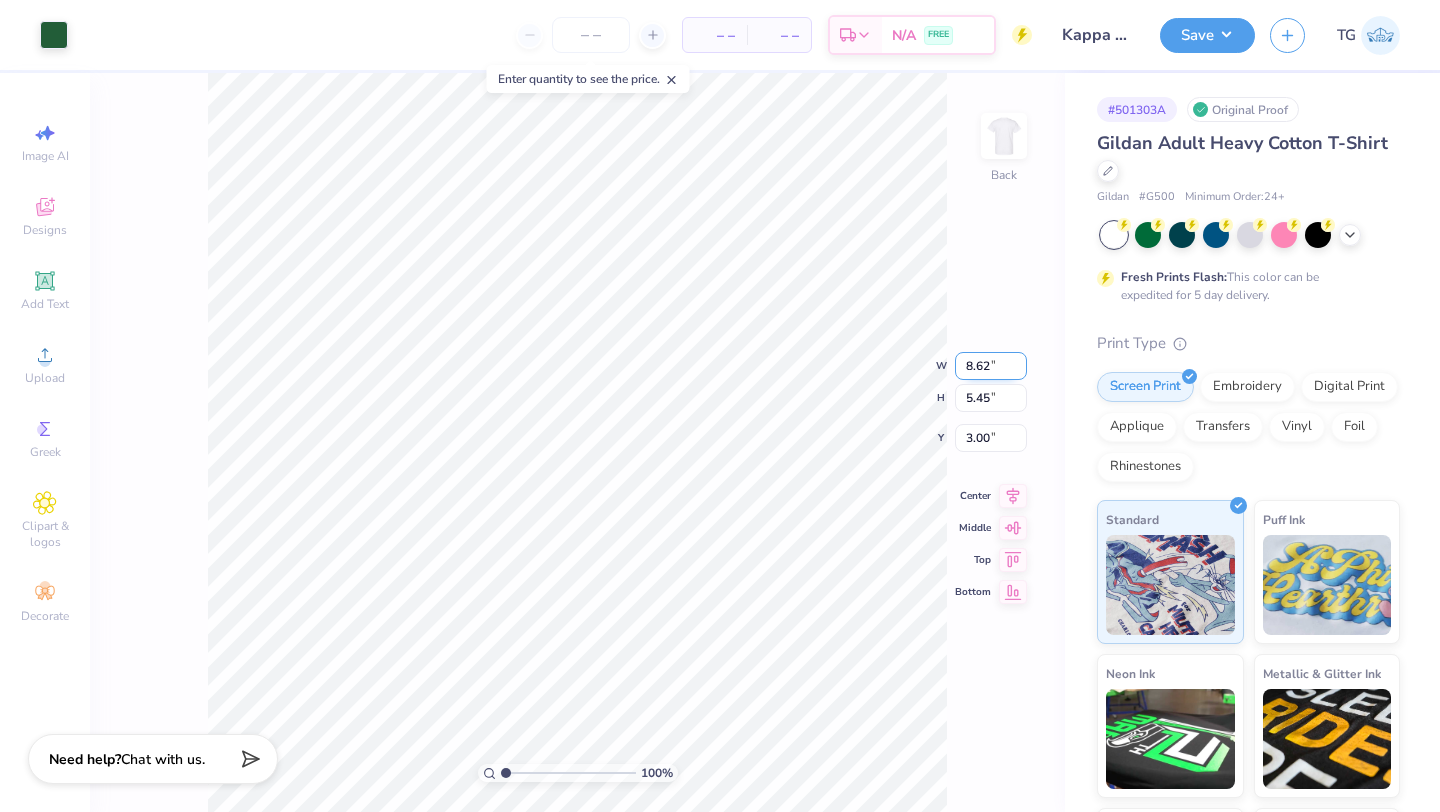click on "8.62" at bounding box center [991, 366] 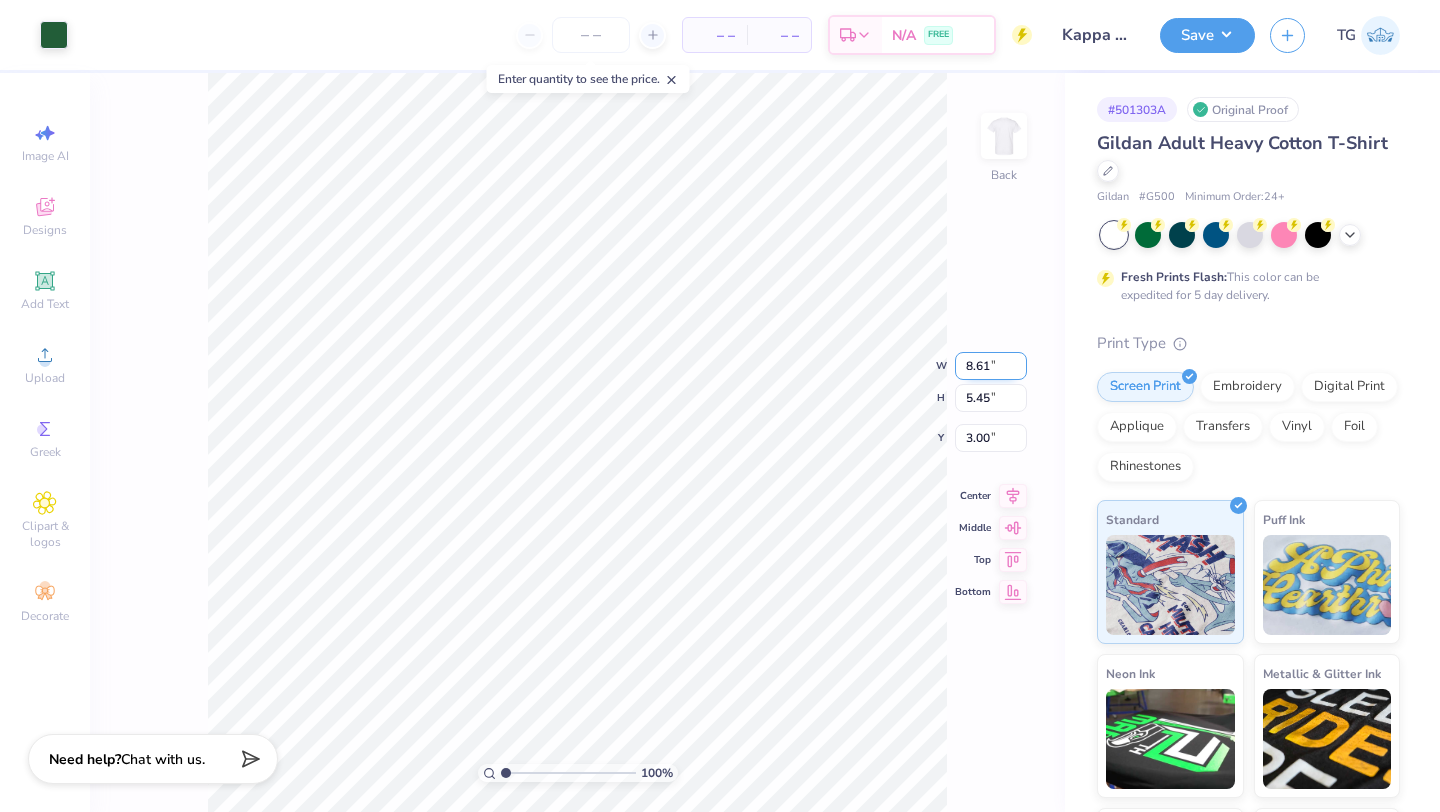 click on "8.61" at bounding box center (991, 366) 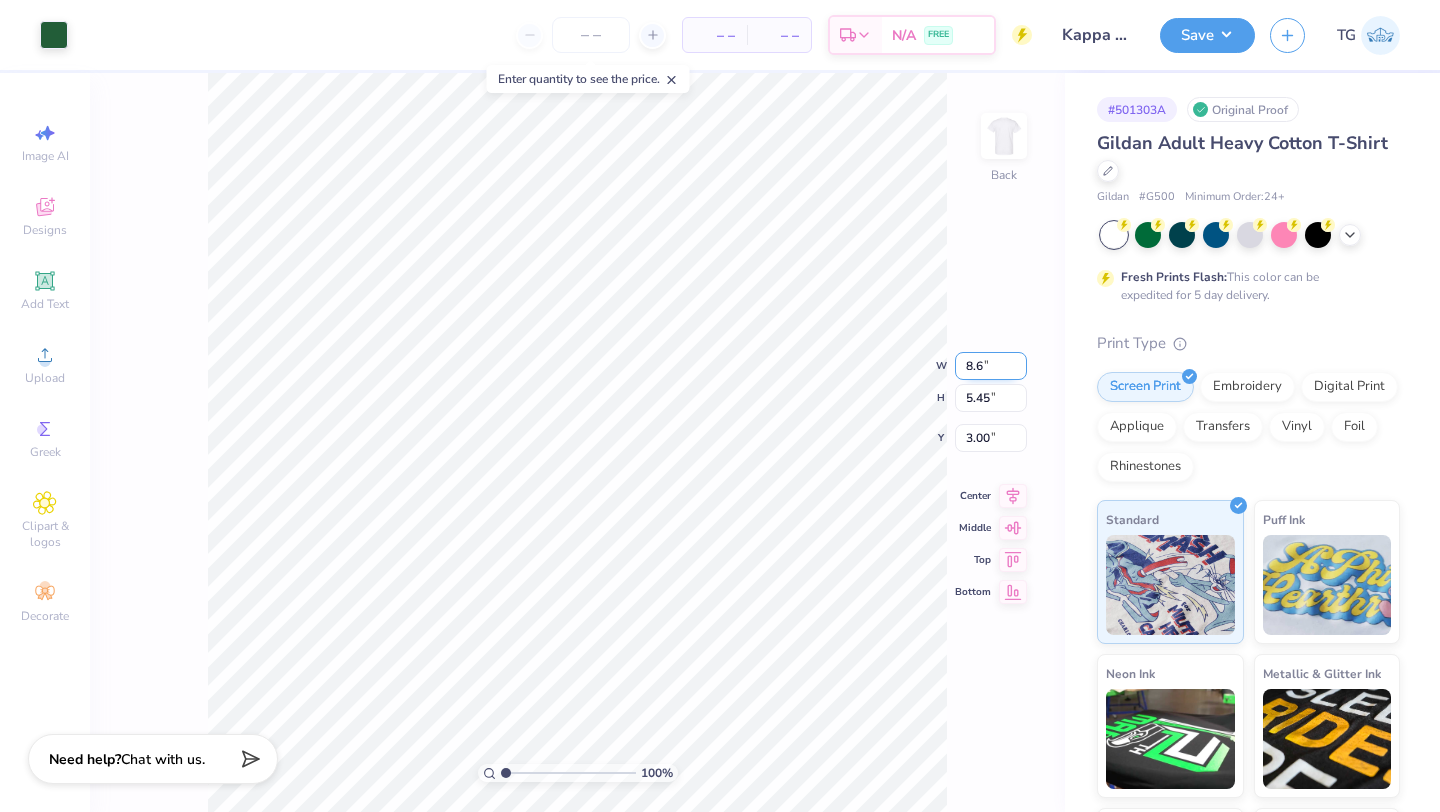 click on "8.6" at bounding box center [991, 366] 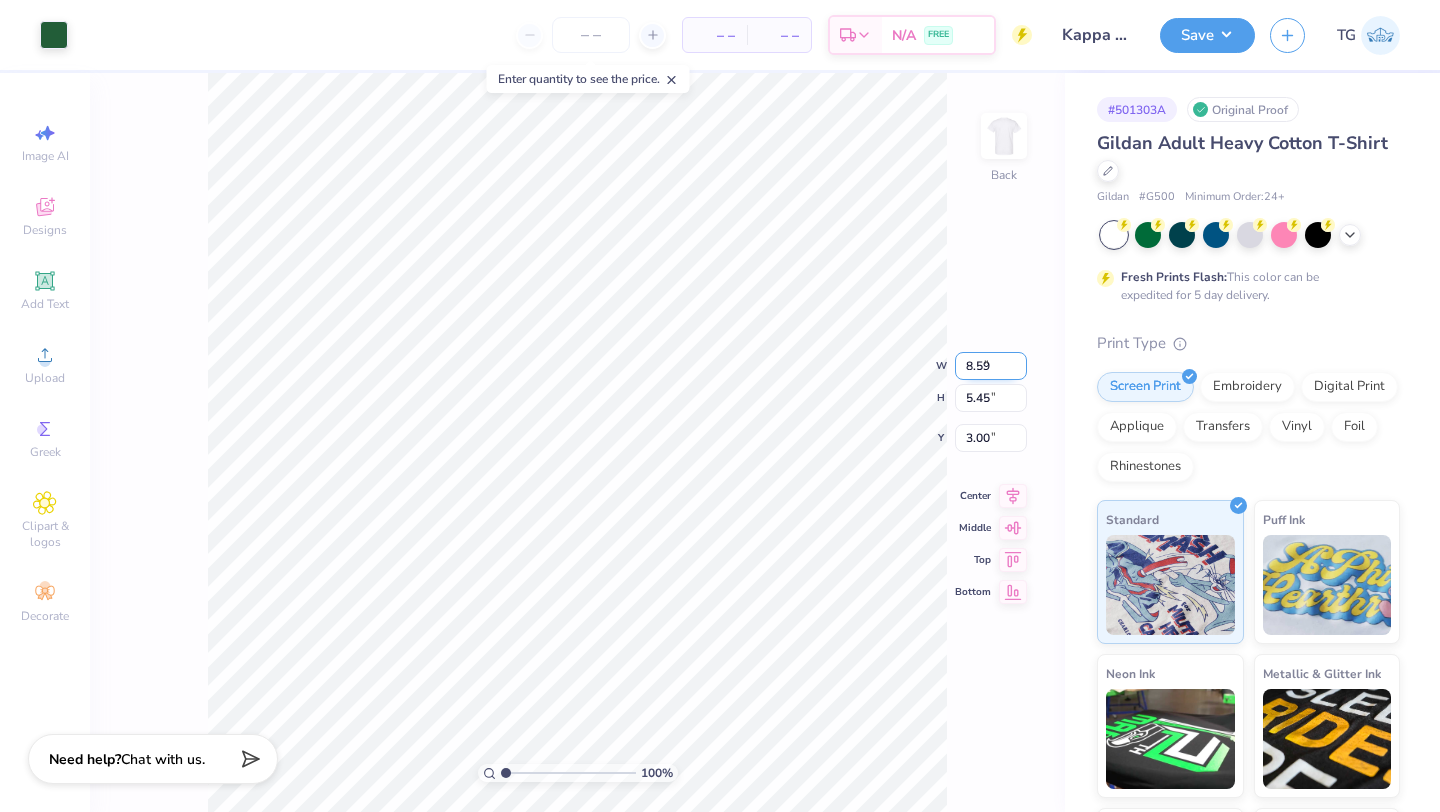 click on "8.59" at bounding box center [991, 366] 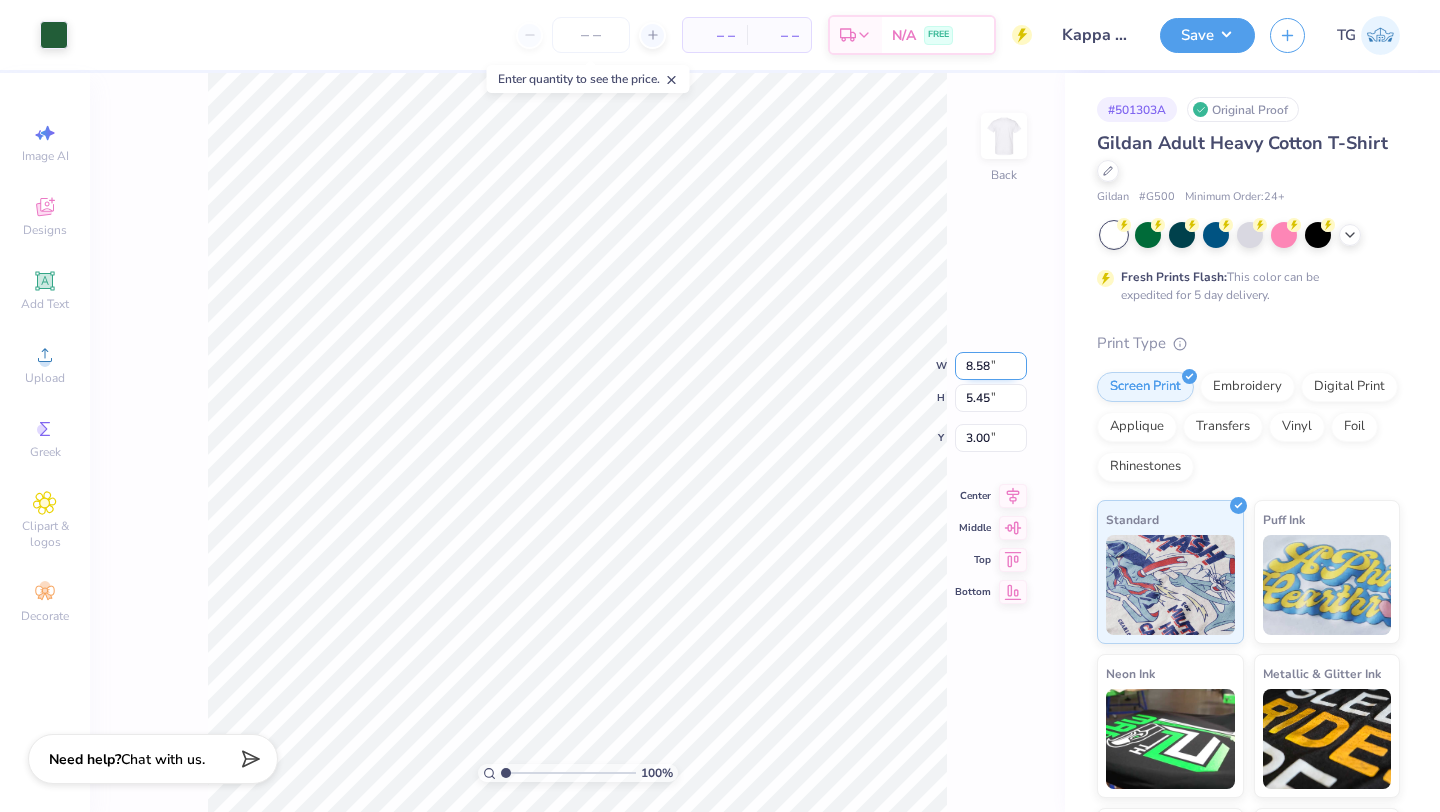 click on "8.58" at bounding box center [991, 366] 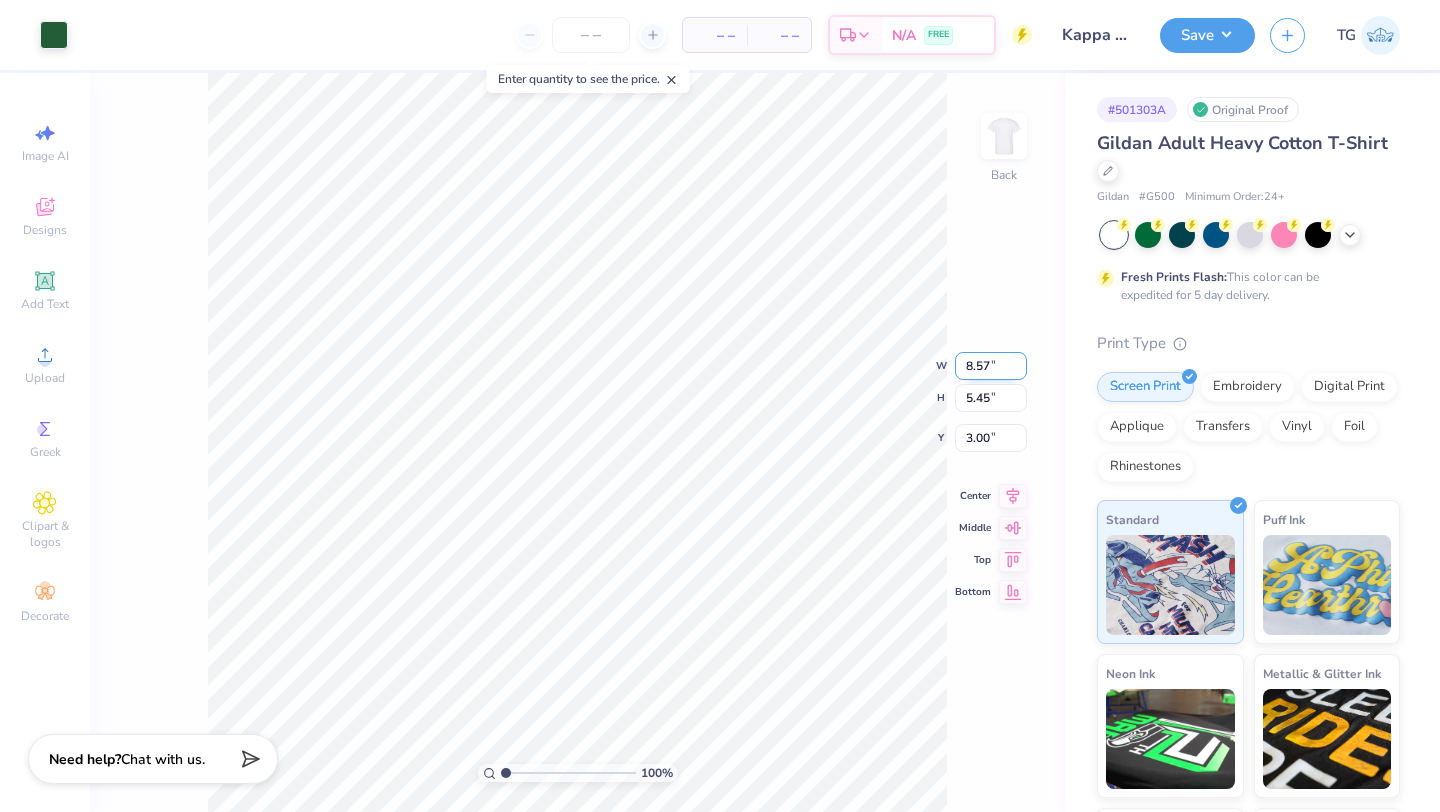 click on "8.57" at bounding box center (991, 366) 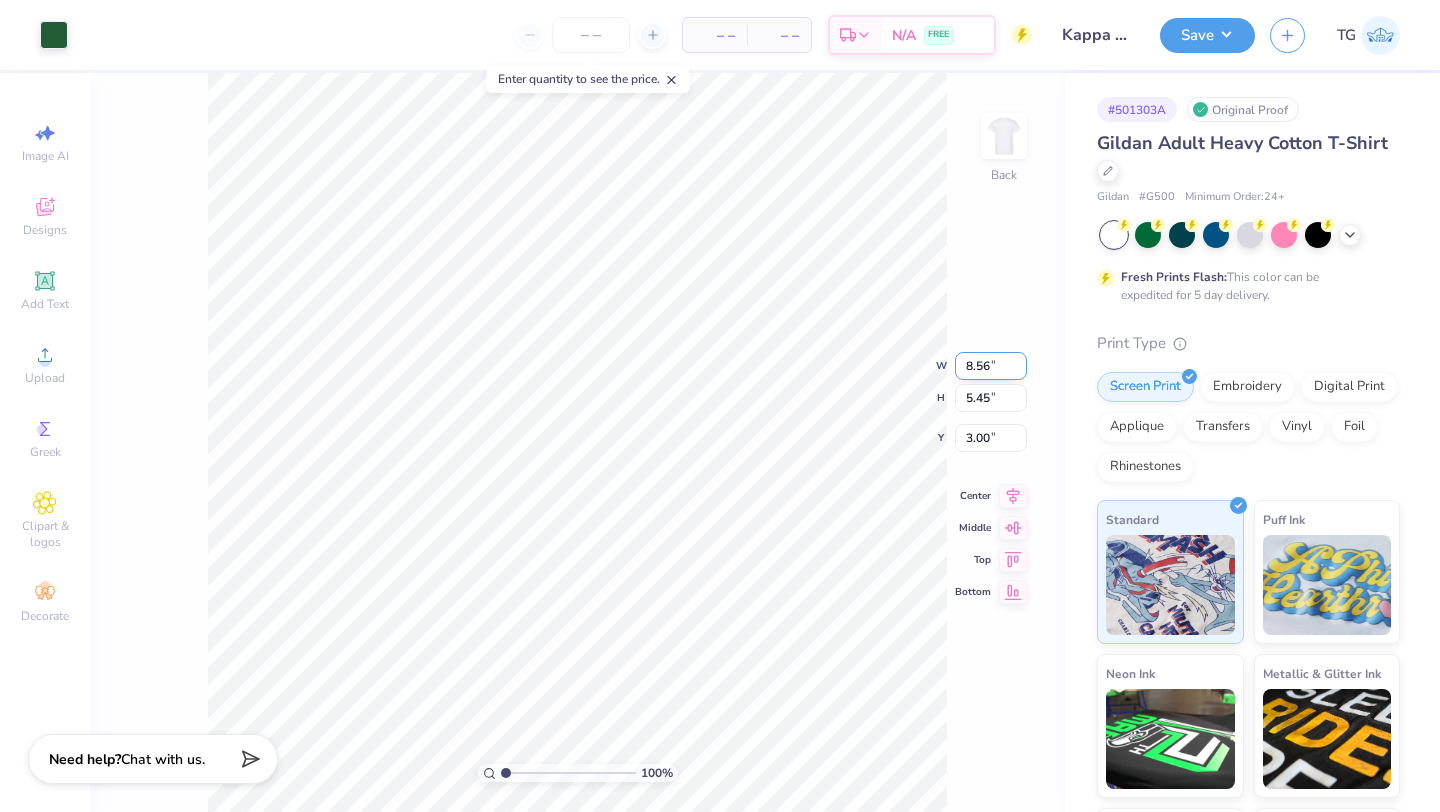 click on "8.56" at bounding box center (991, 366) 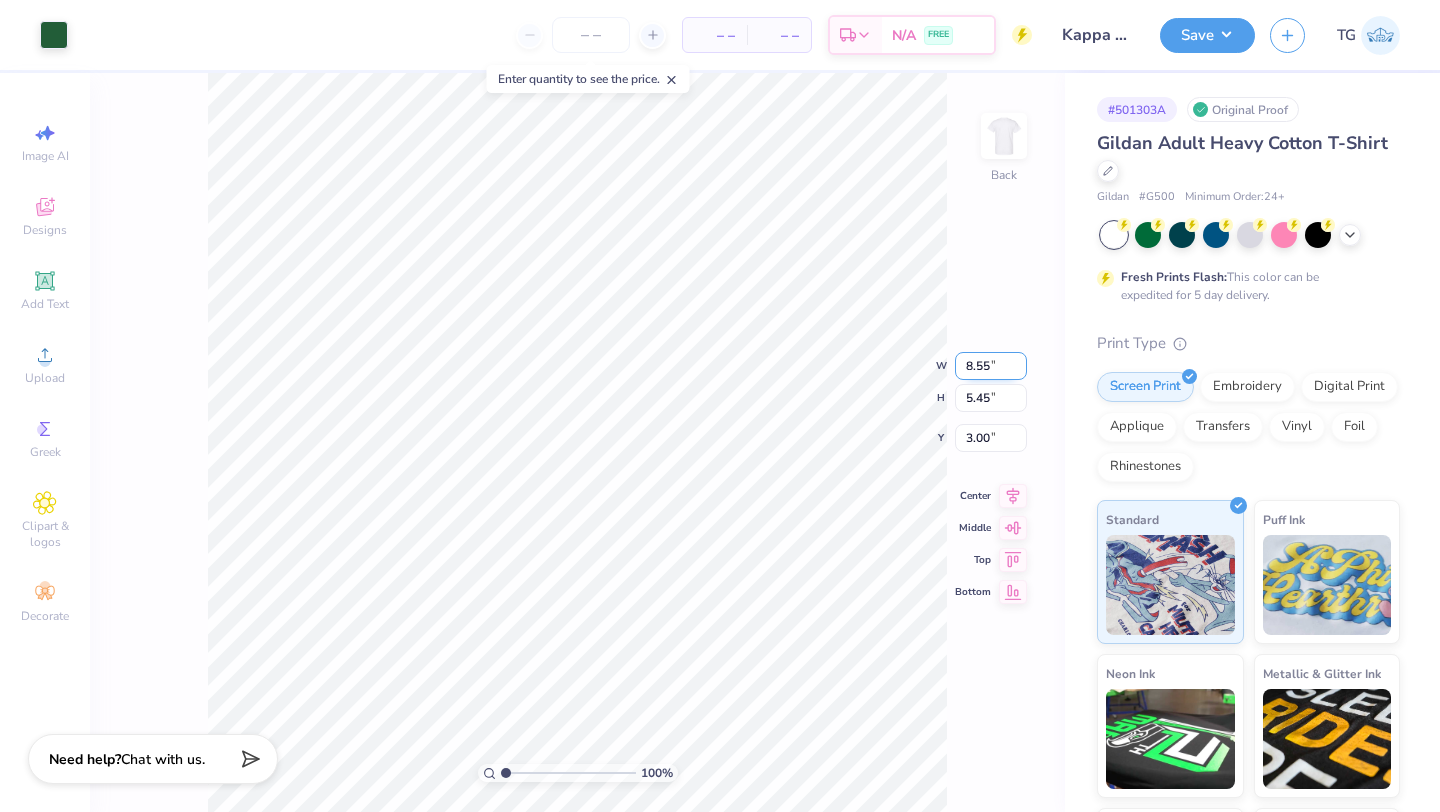 click on "8.55" at bounding box center (991, 366) 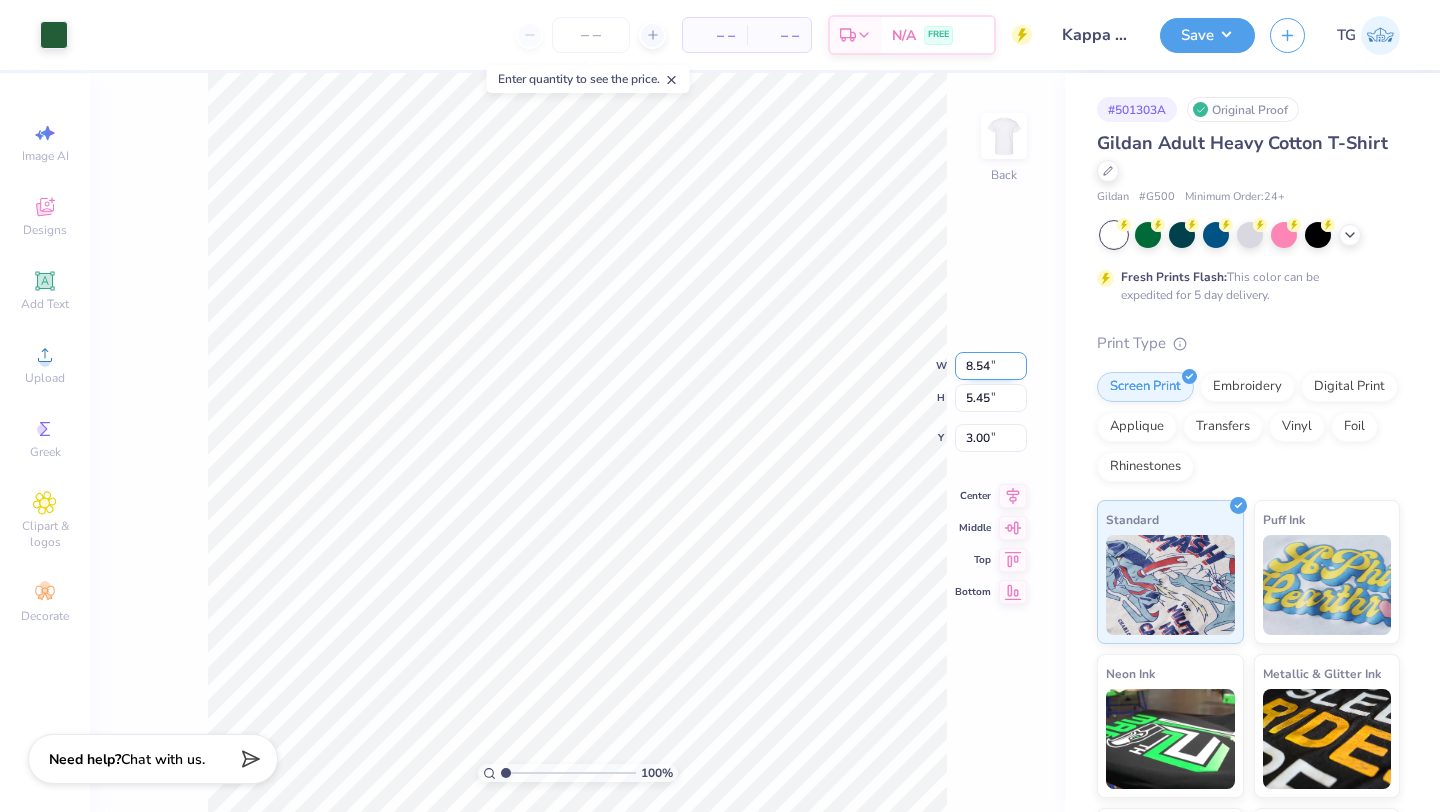 click on "8.54" at bounding box center [991, 366] 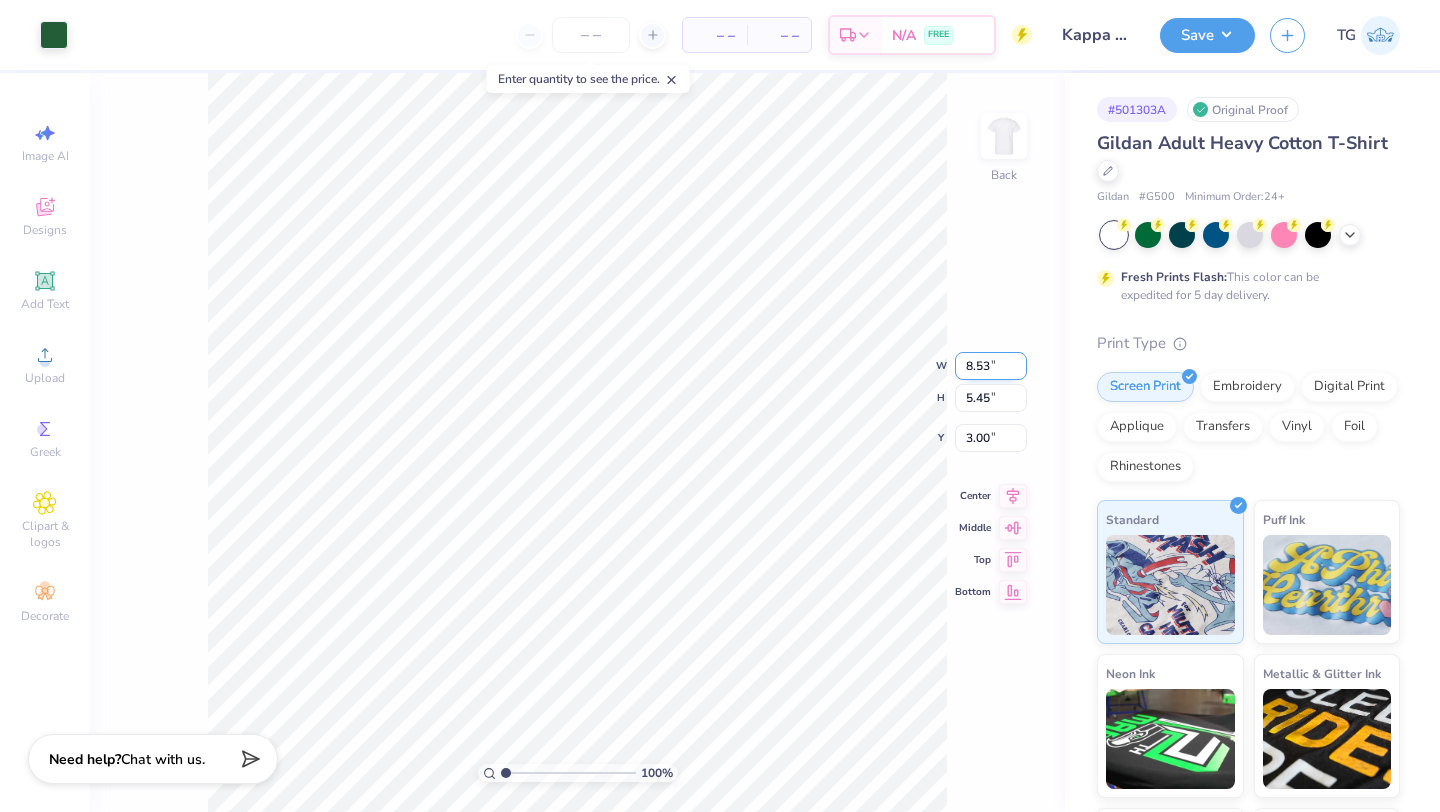 click on "8.53" at bounding box center (991, 366) 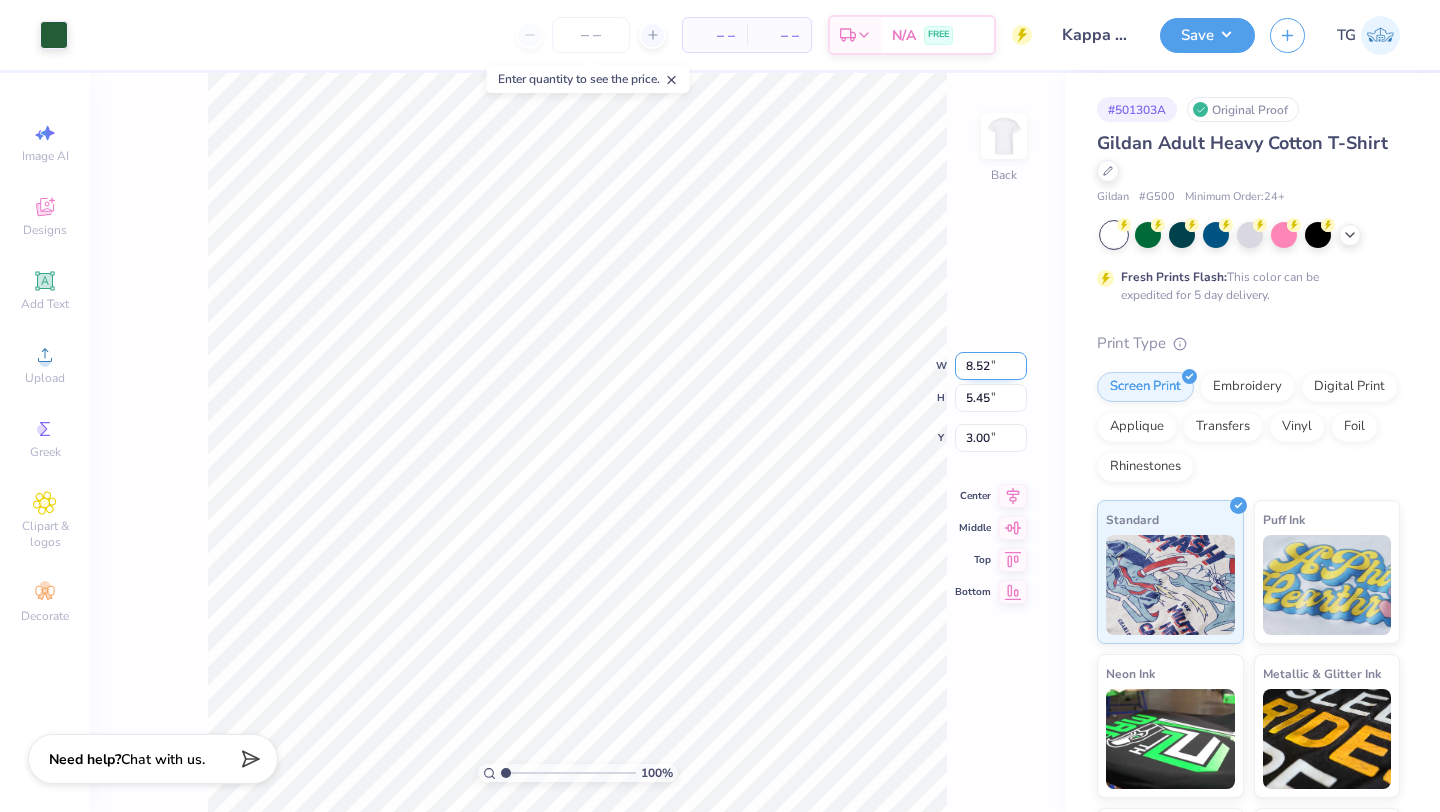 click on "8.52" at bounding box center [991, 366] 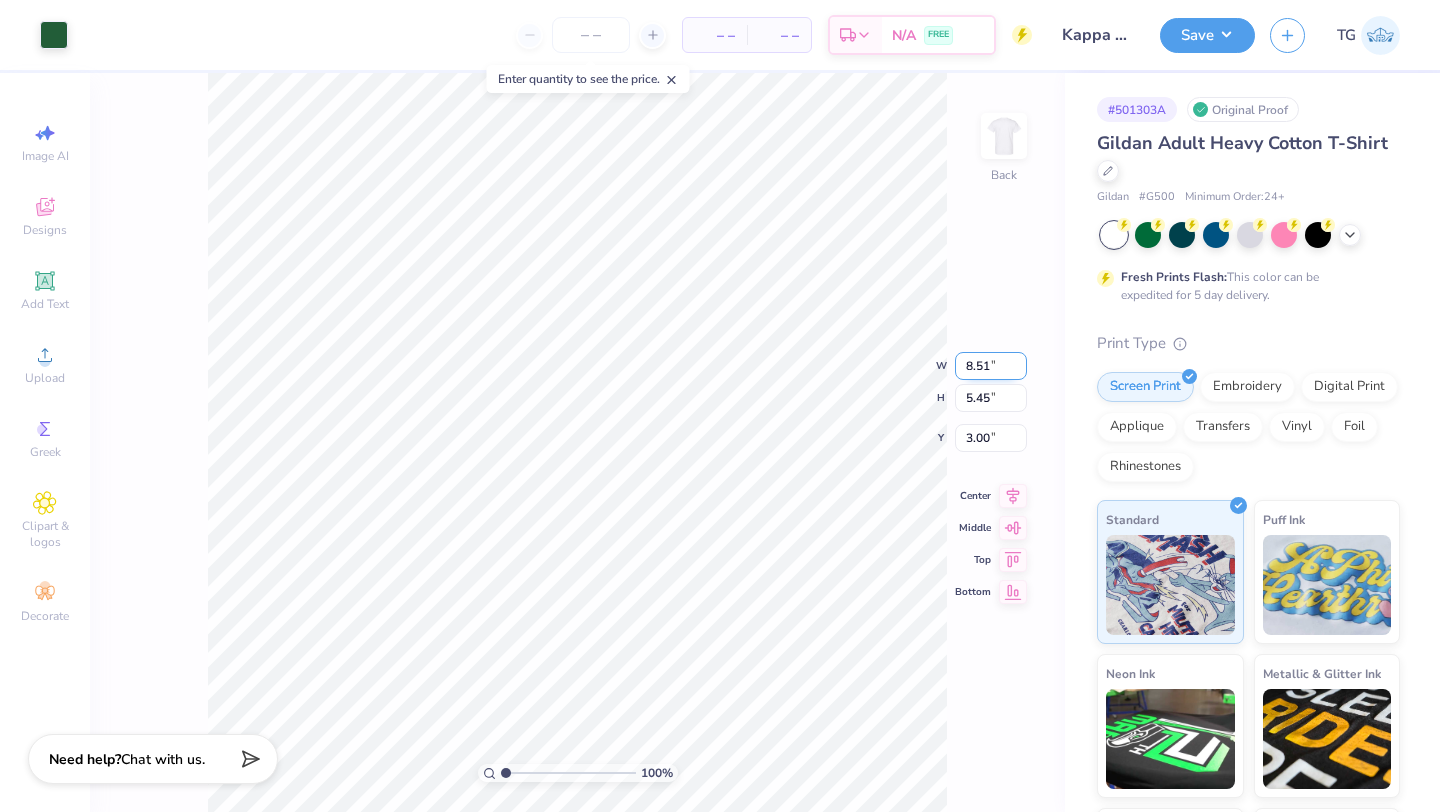 click on "8.51" at bounding box center (991, 366) 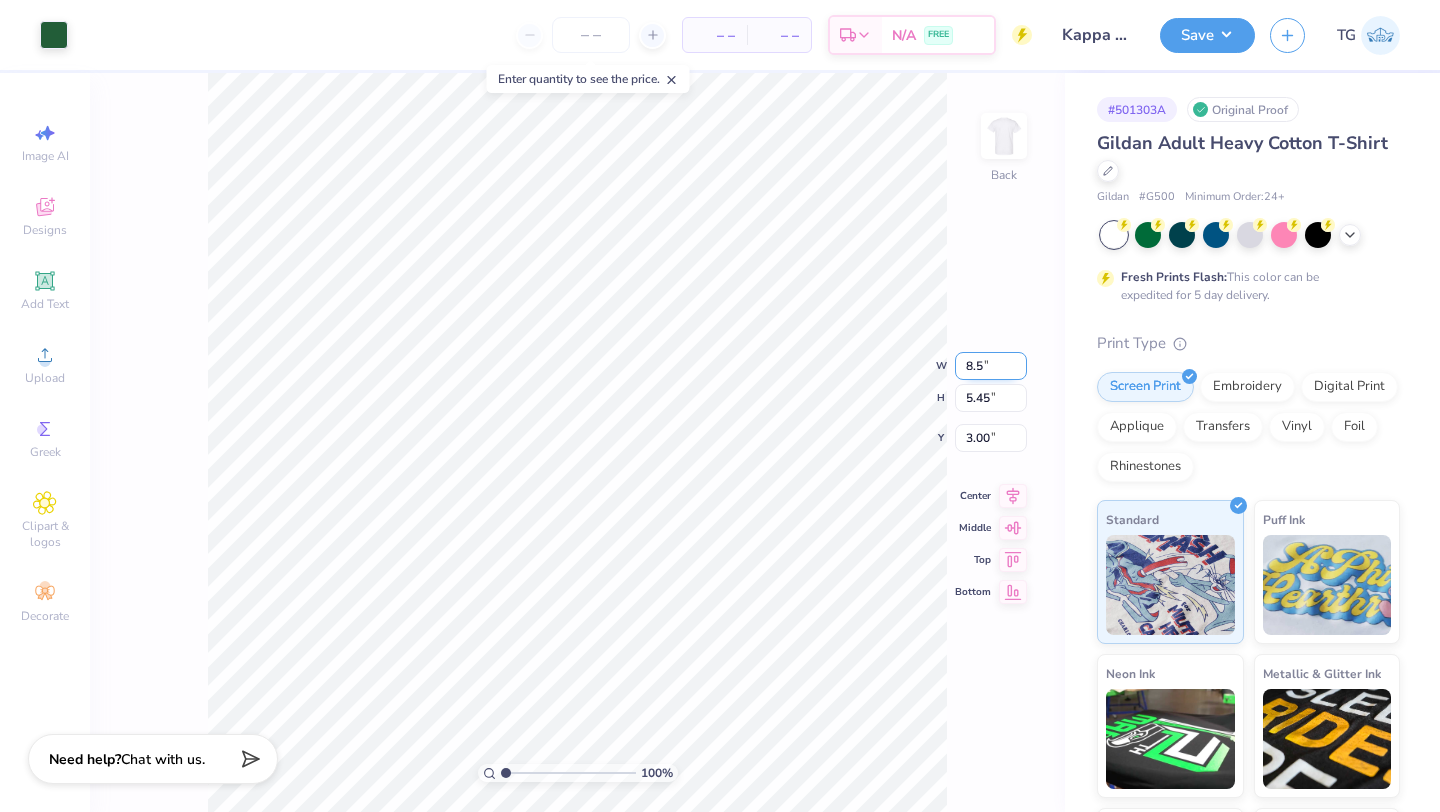 click on "8.5" at bounding box center (991, 366) 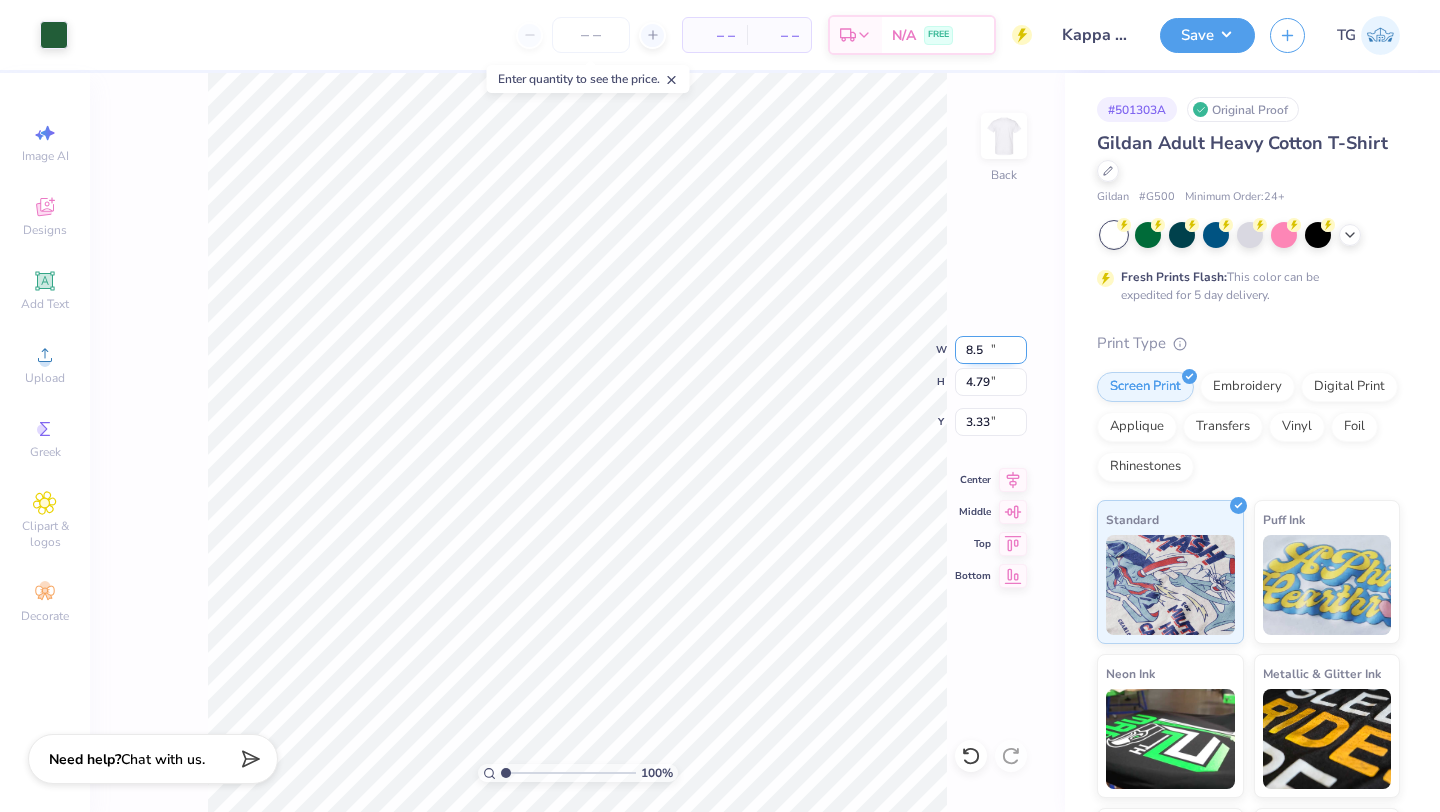 type on "8.50" 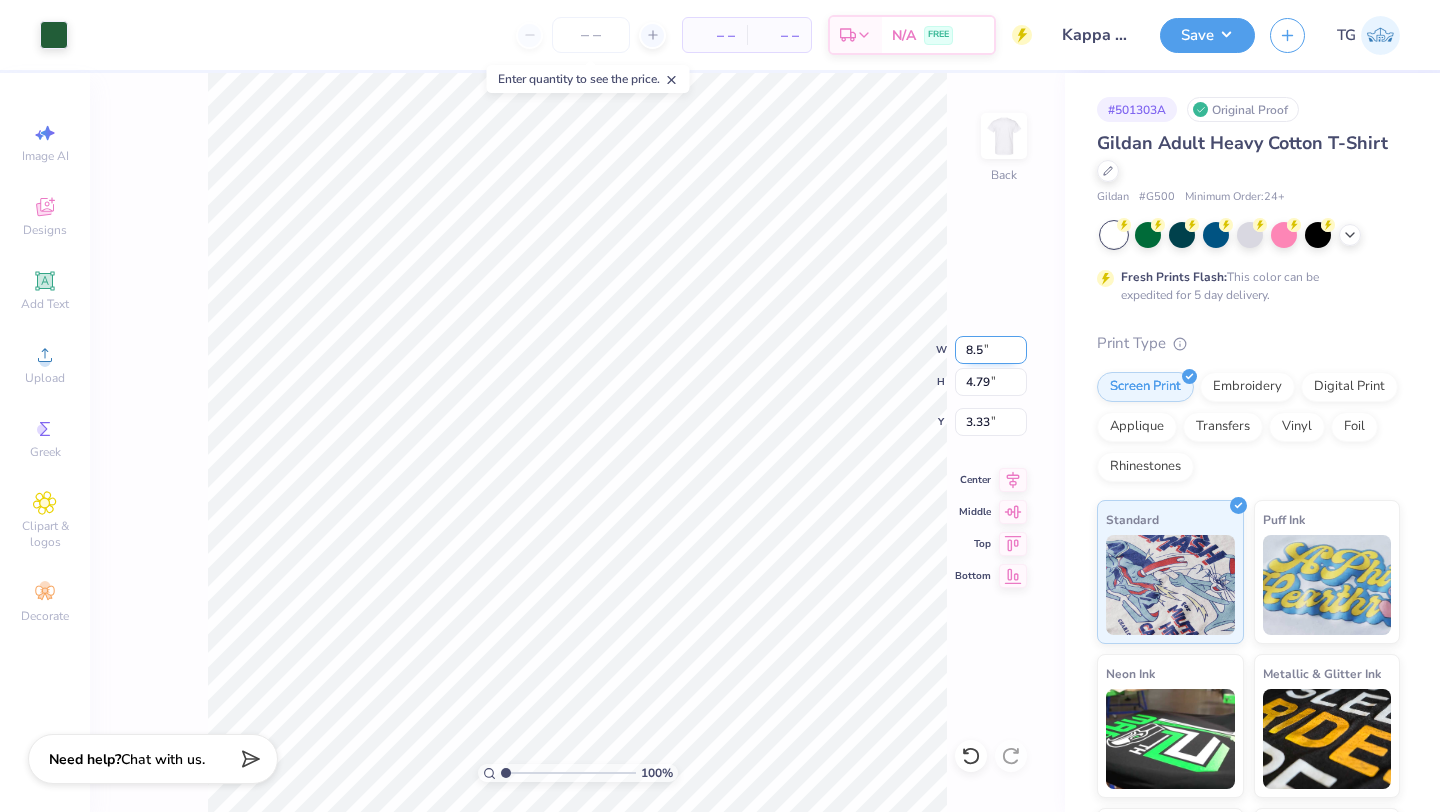 type on "8" 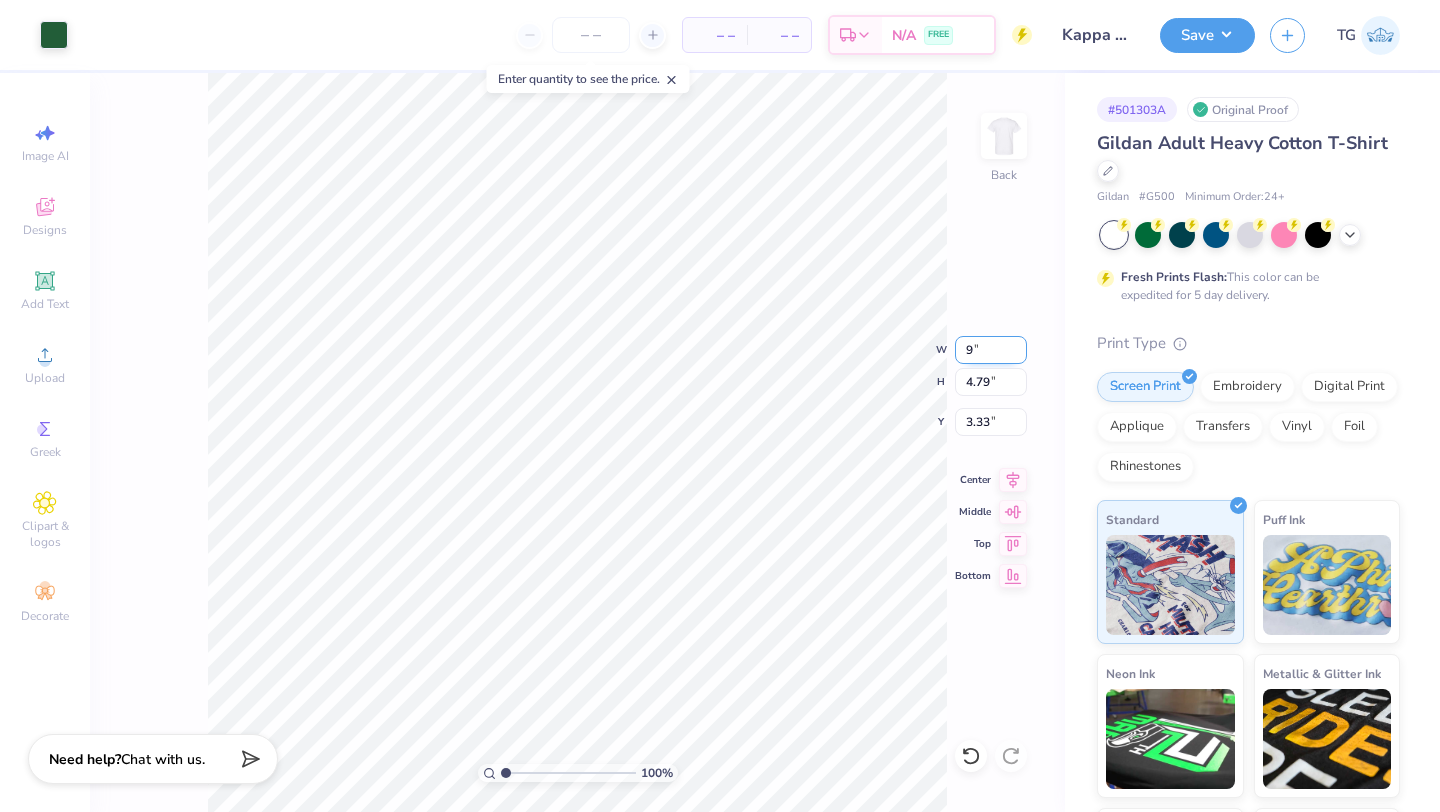 type on "9.00" 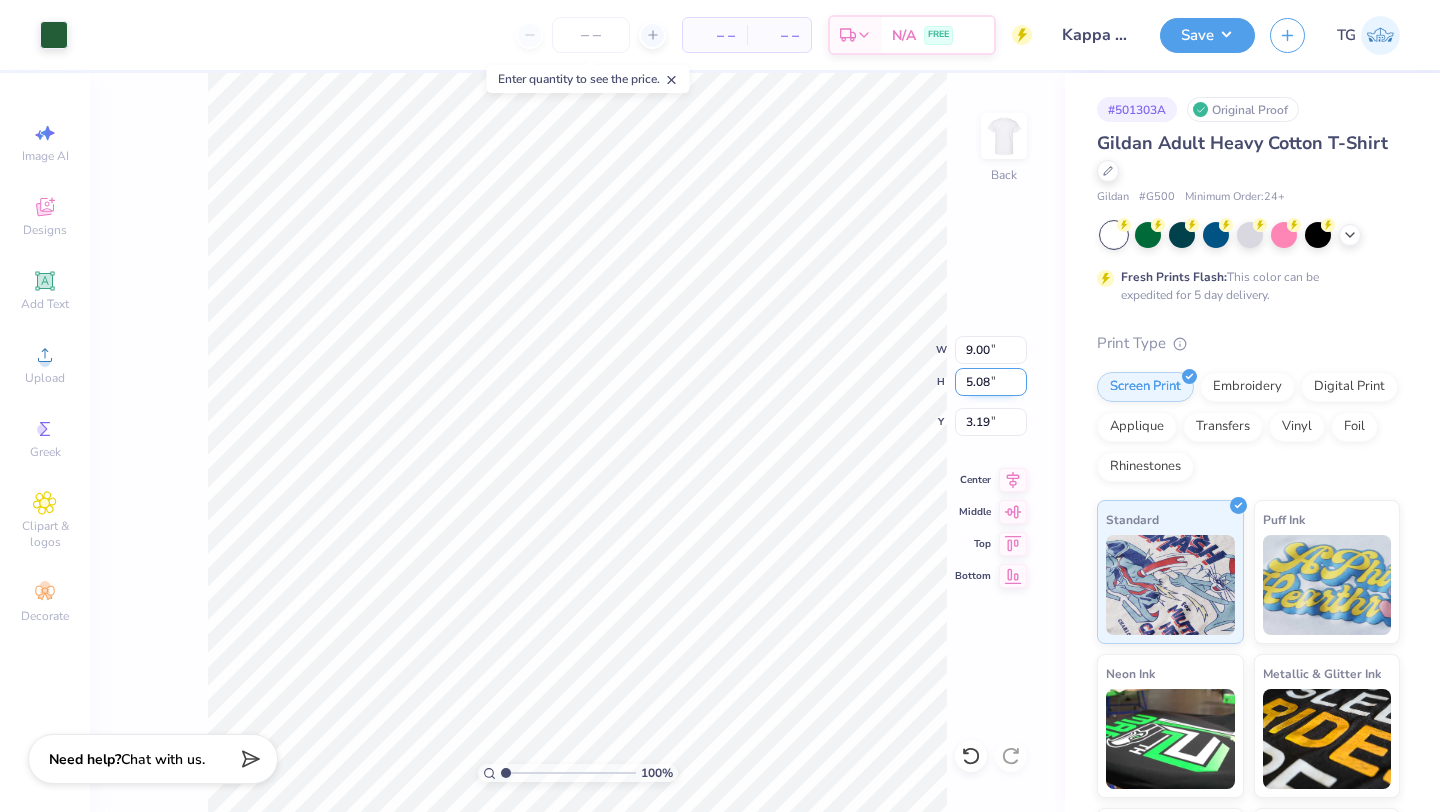 click on "5.08" at bounding box center (991, 382) 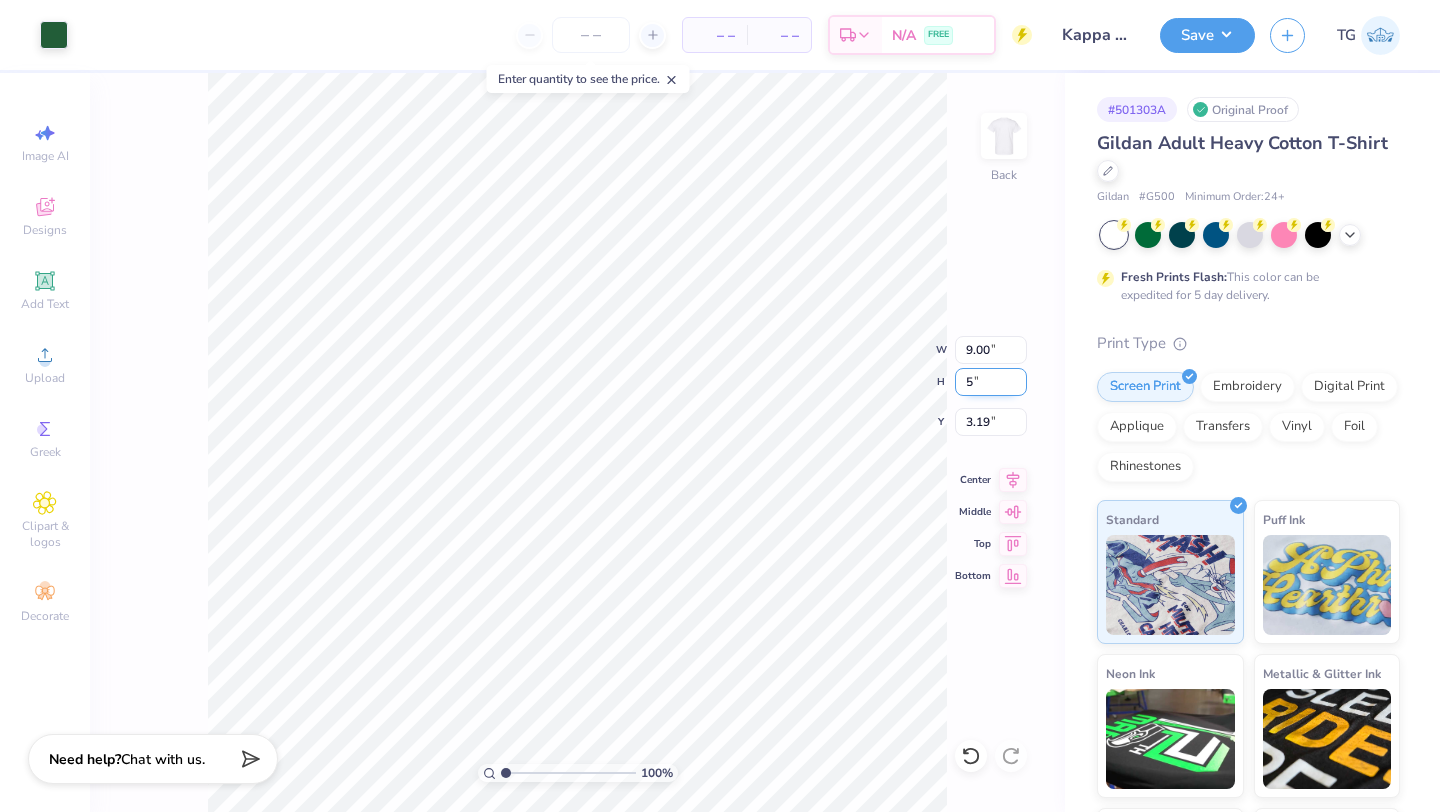 type on "5.00" 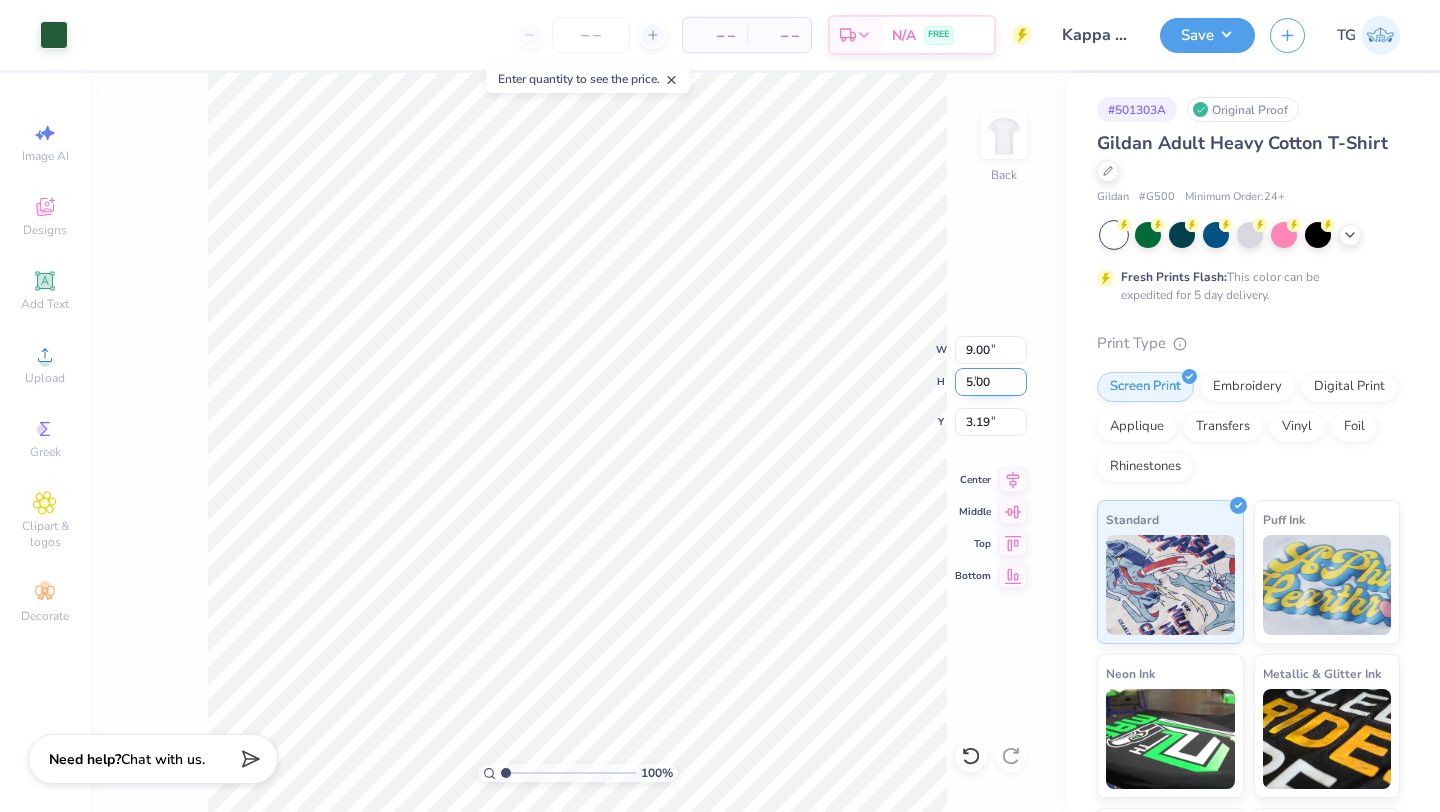 type on "8.86" 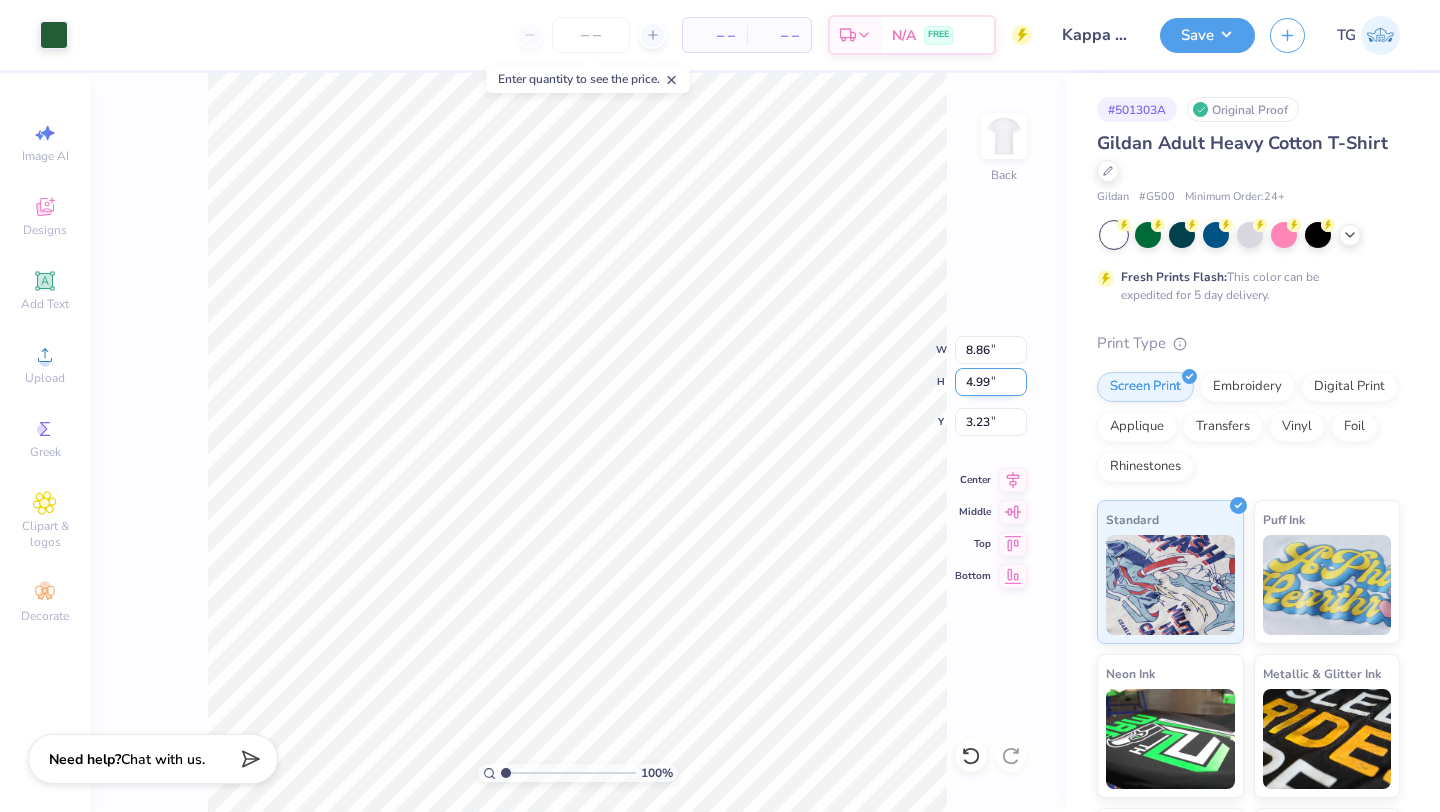 click on "4.99" at bounding box center [991, 382] 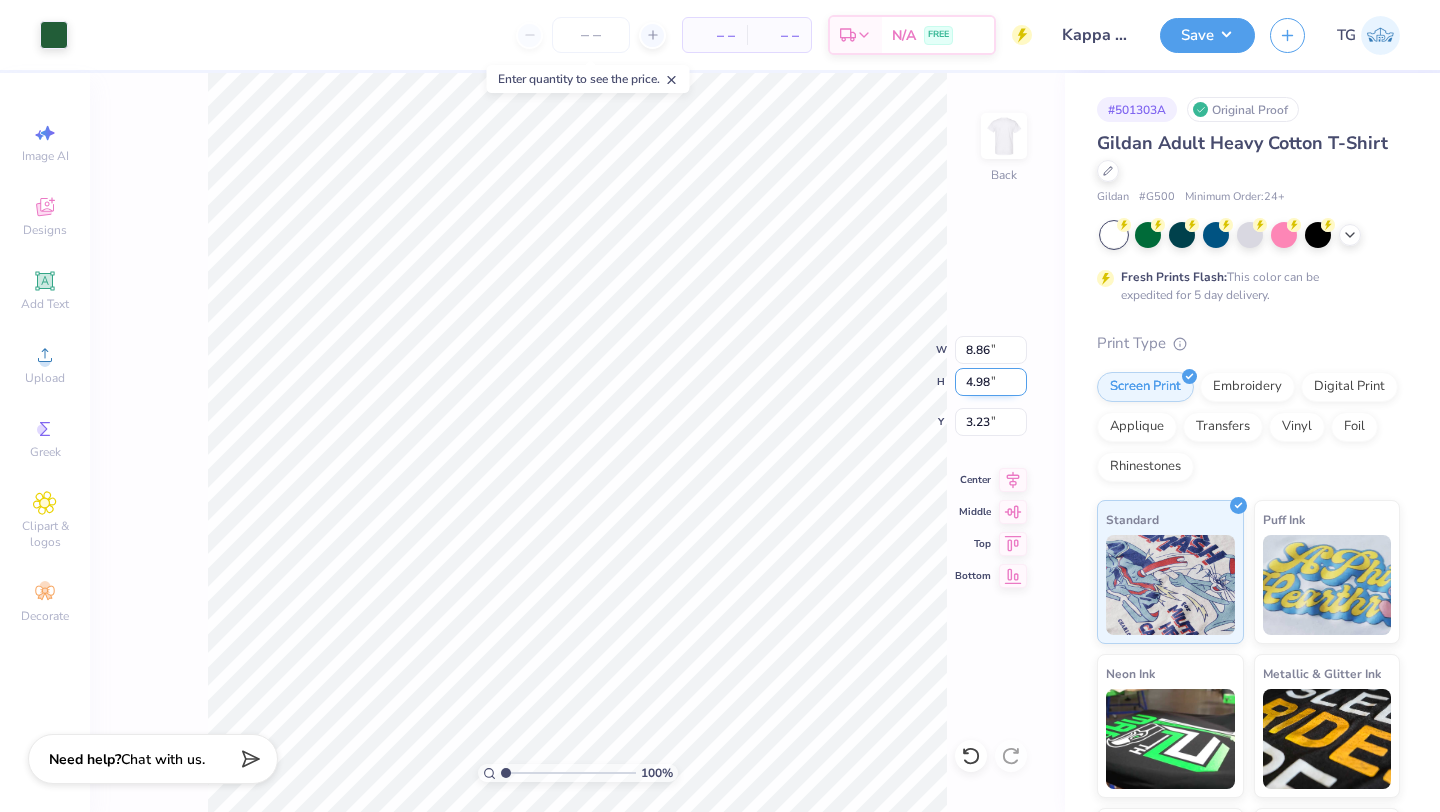 type on "4.98" 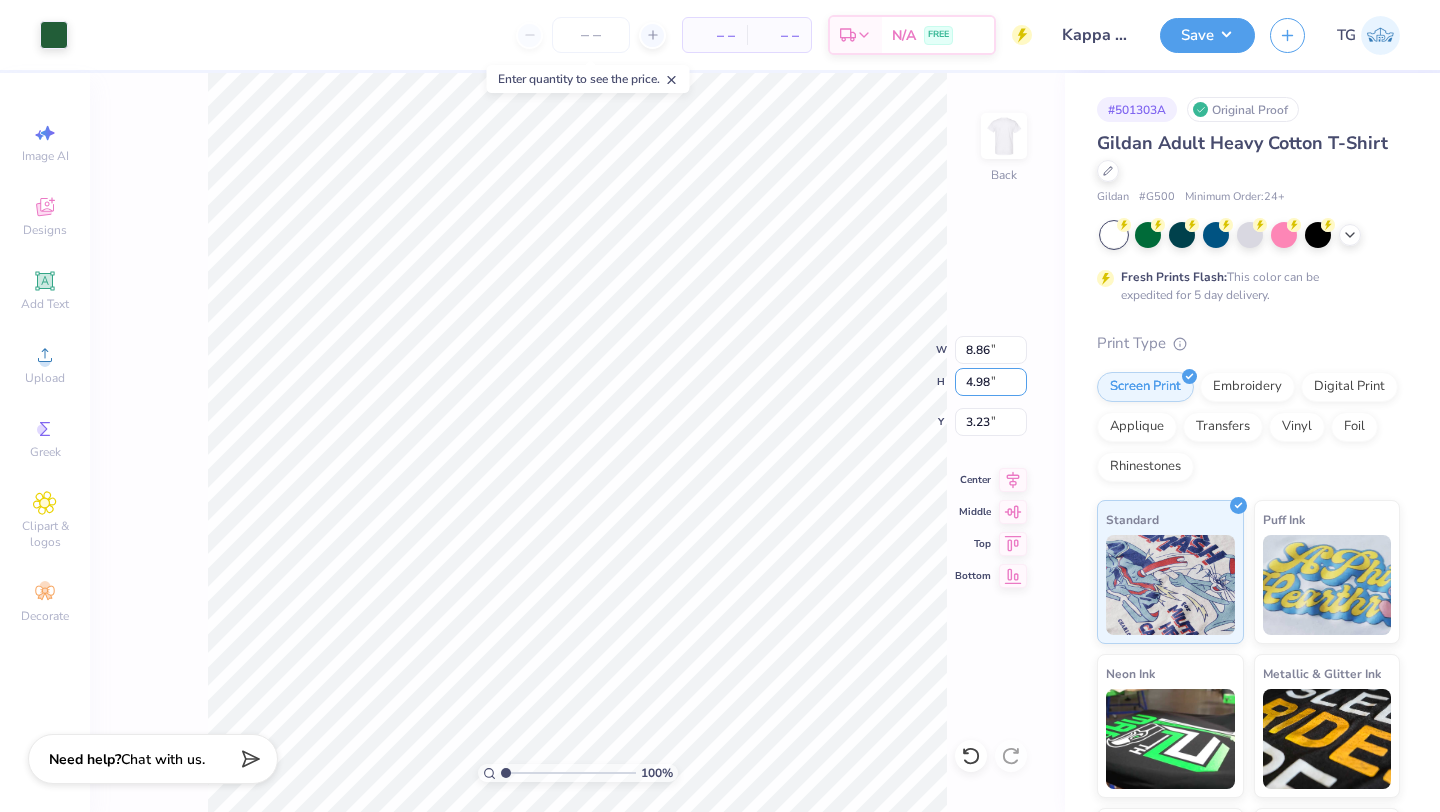 type on "8.83" 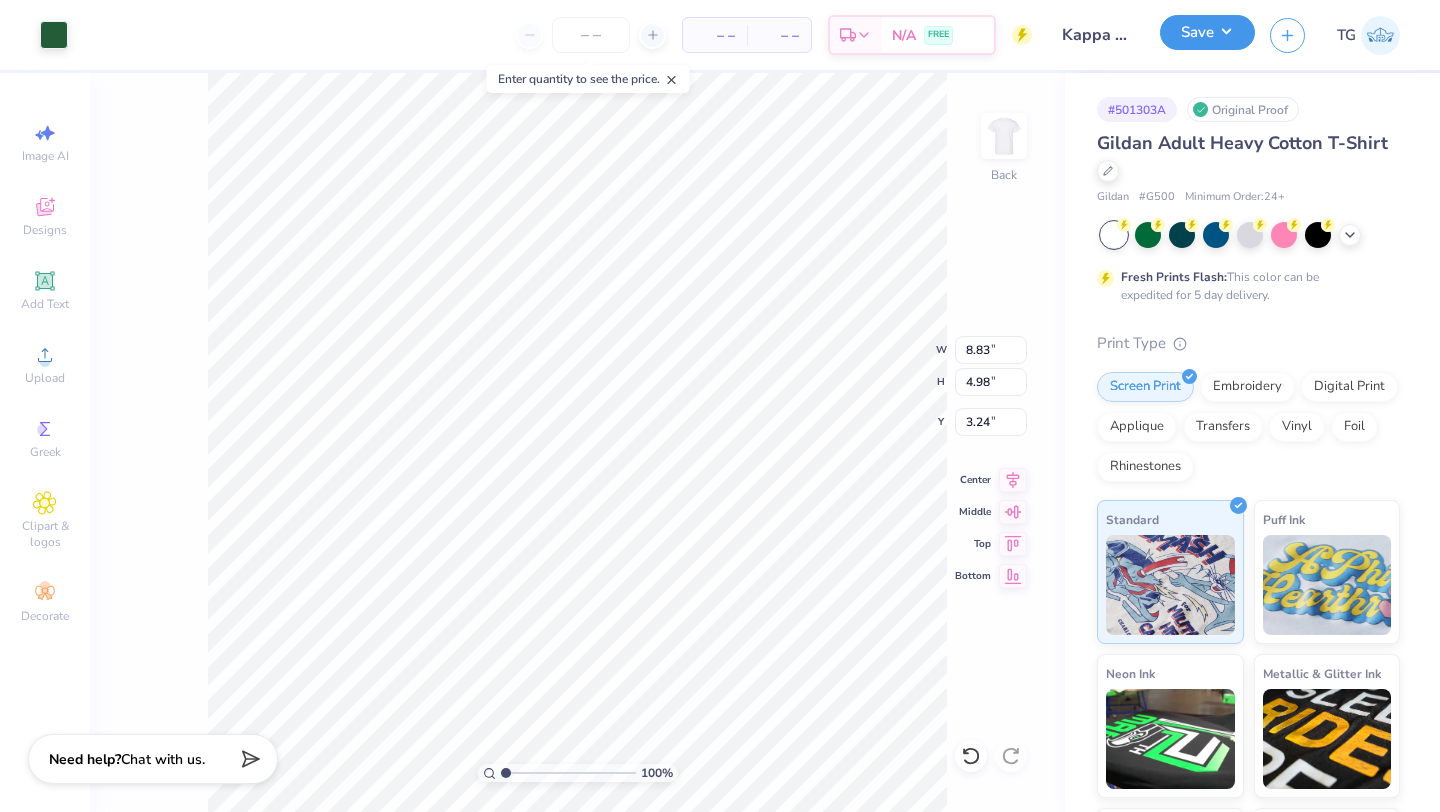 click on "Save" at bounding box center (1207, 32) 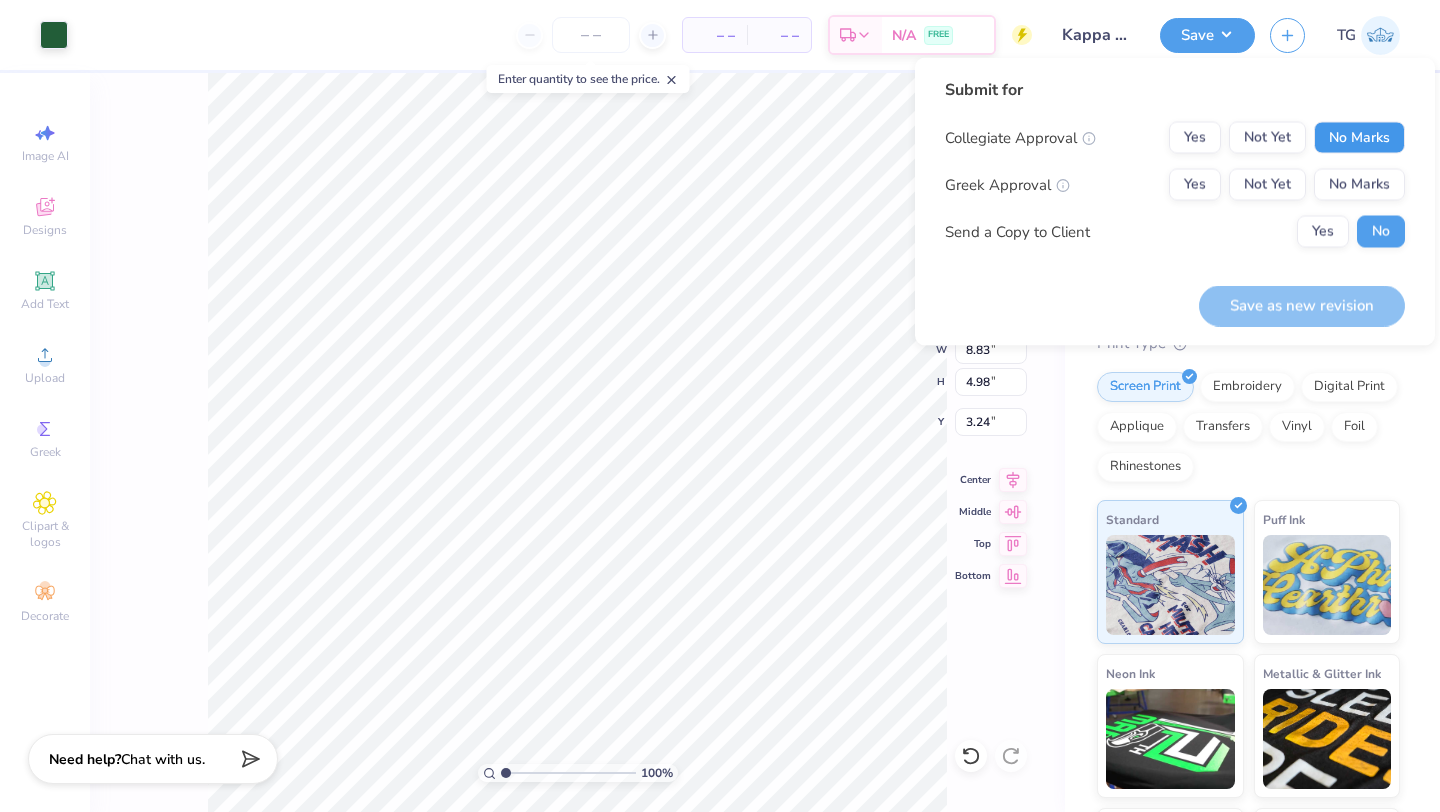 click on "No Marks" at bounding box center [1359, 138] 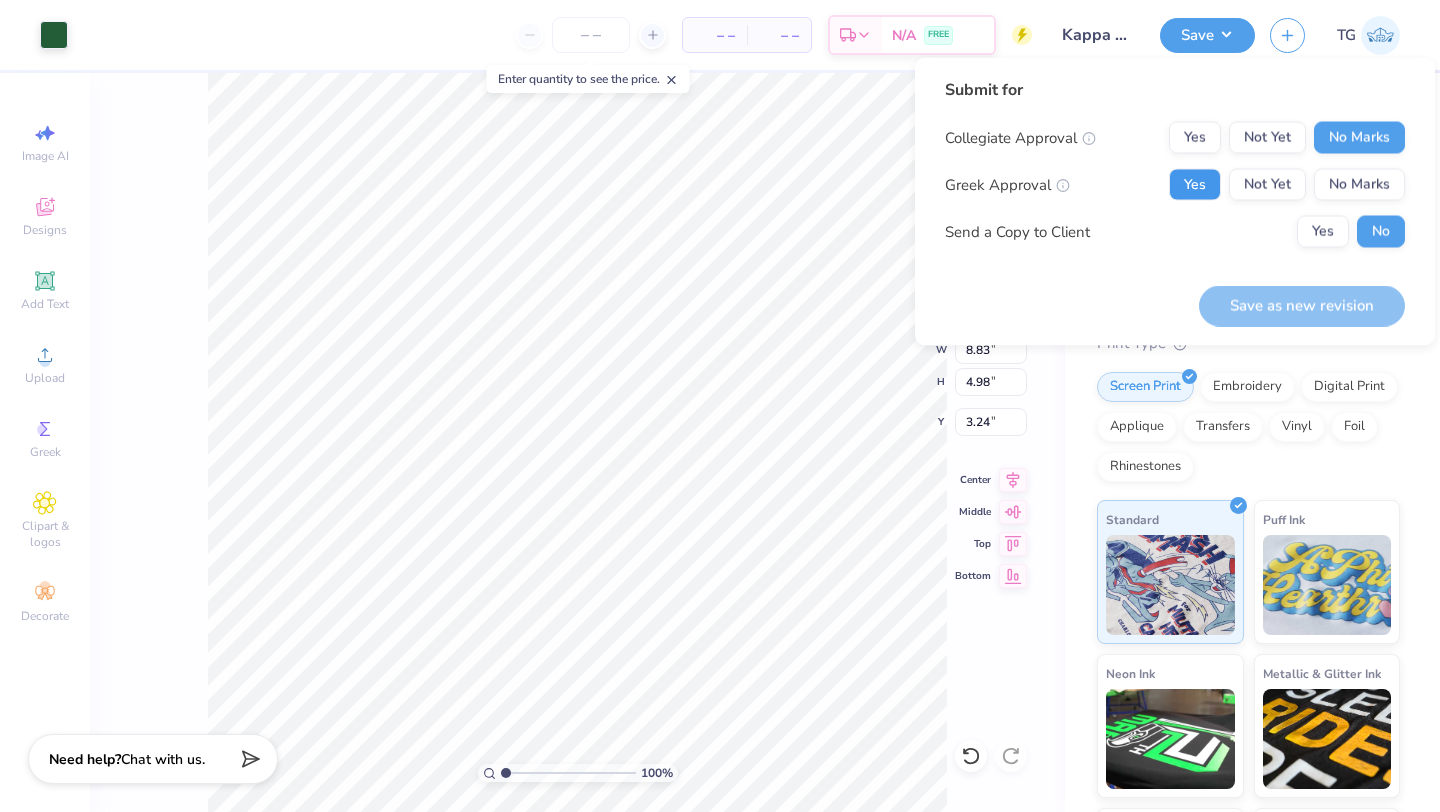 click on "Yes" at bounding box center (1195, 185) 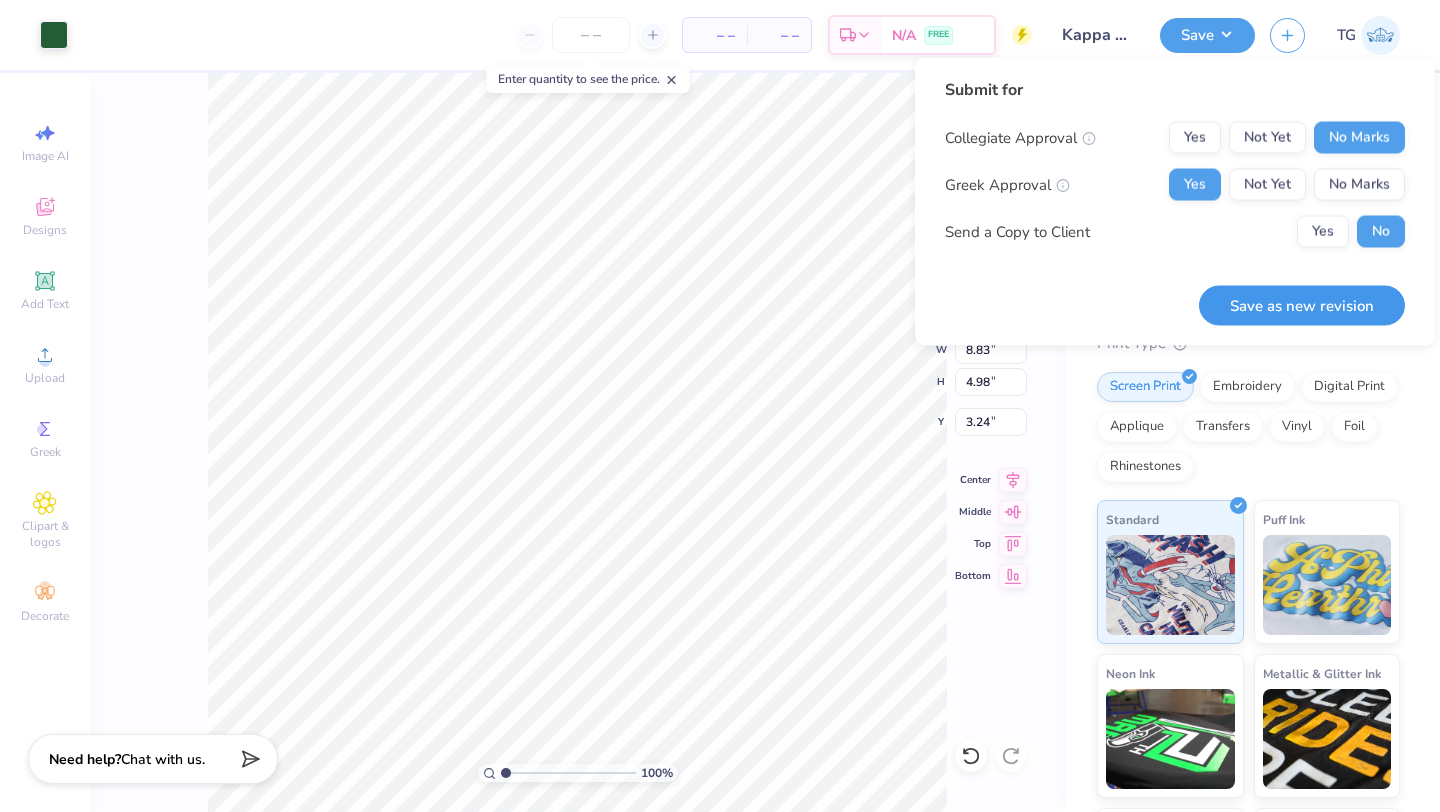 click on "Save as new revision" at bounding box center [1302, 305] 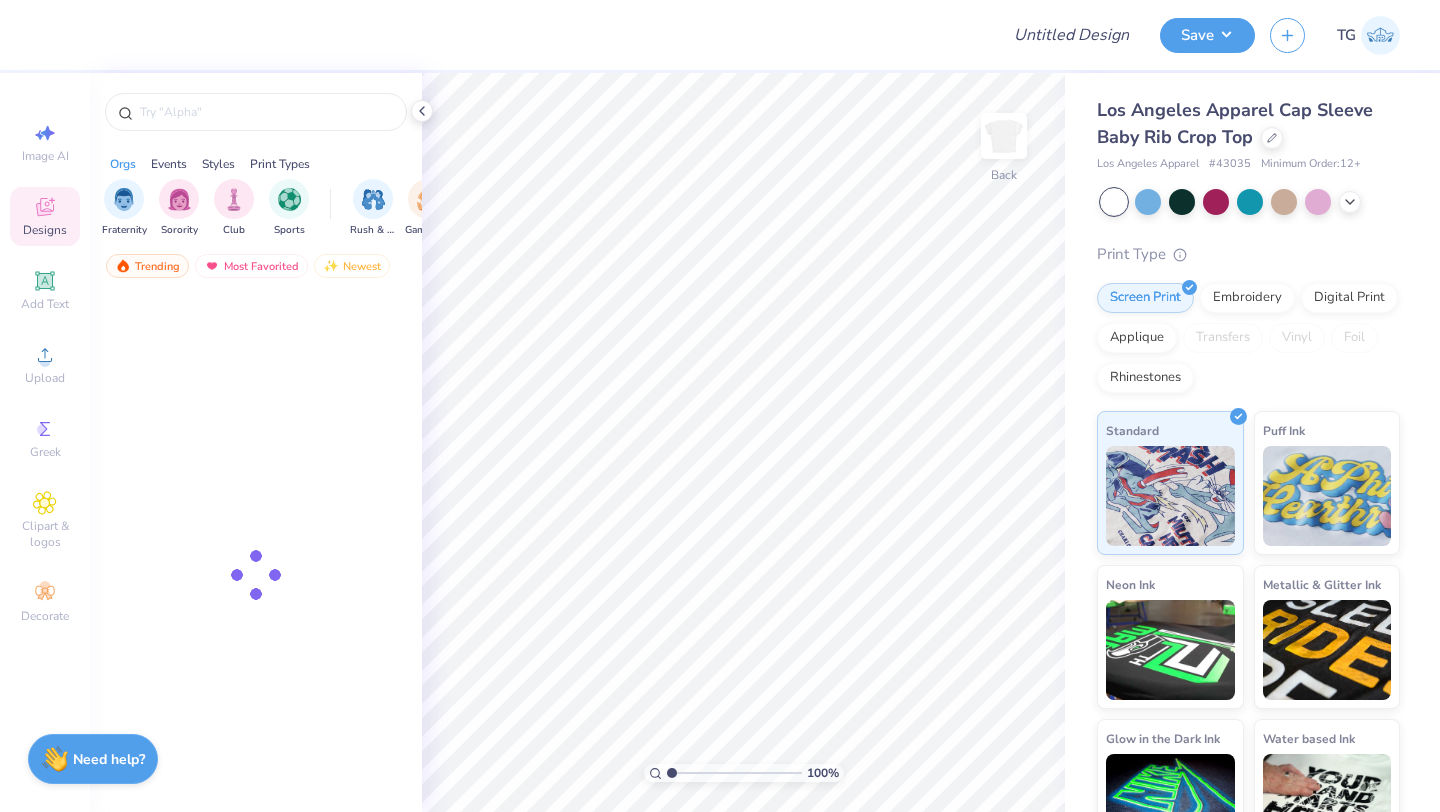 scroll, scrollTop: 0, scrollLeft: 0, axis: both 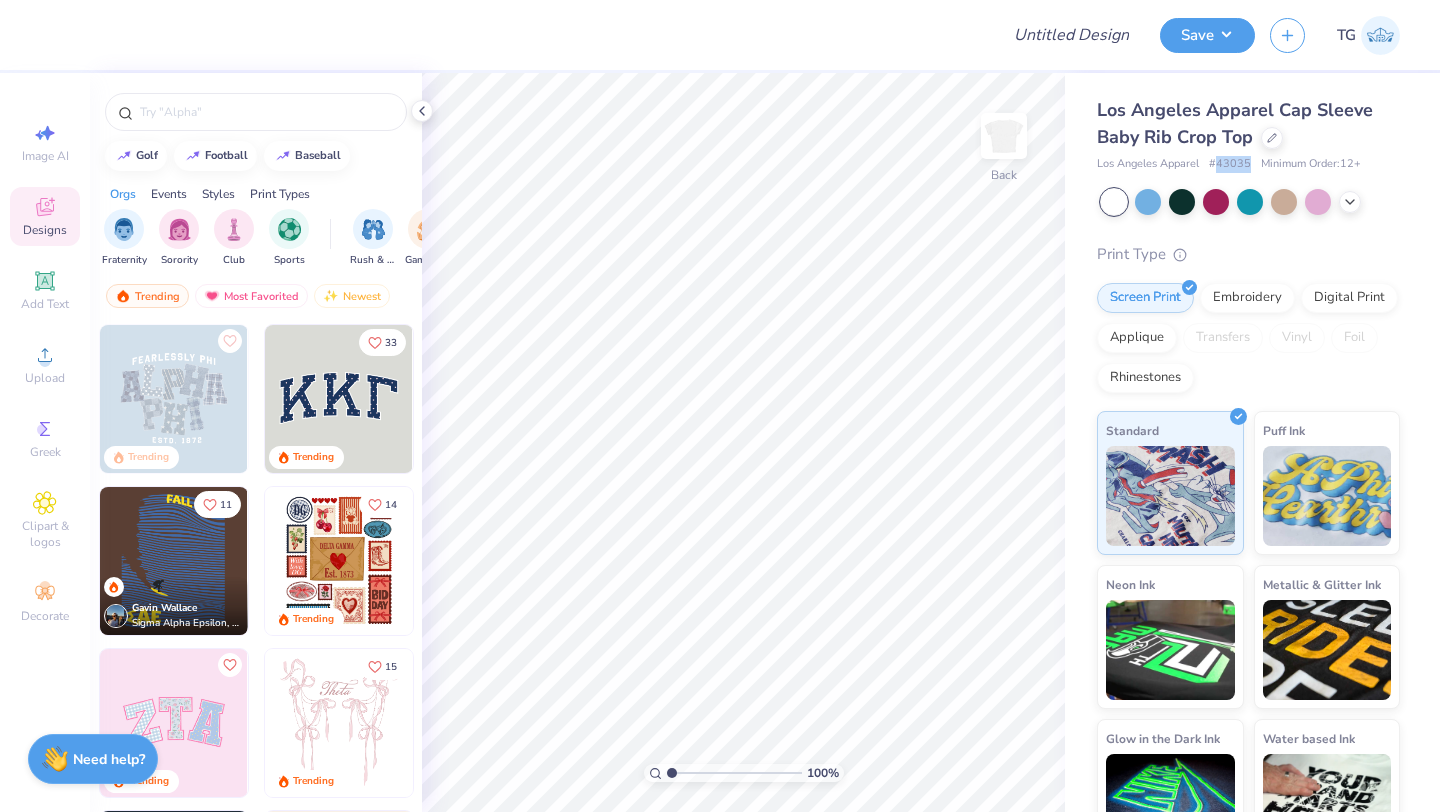 drag, startPoint x: 1251, startPoint y: 164, endPoint x: 1216, endPoint y: 168, distance: 35.22783 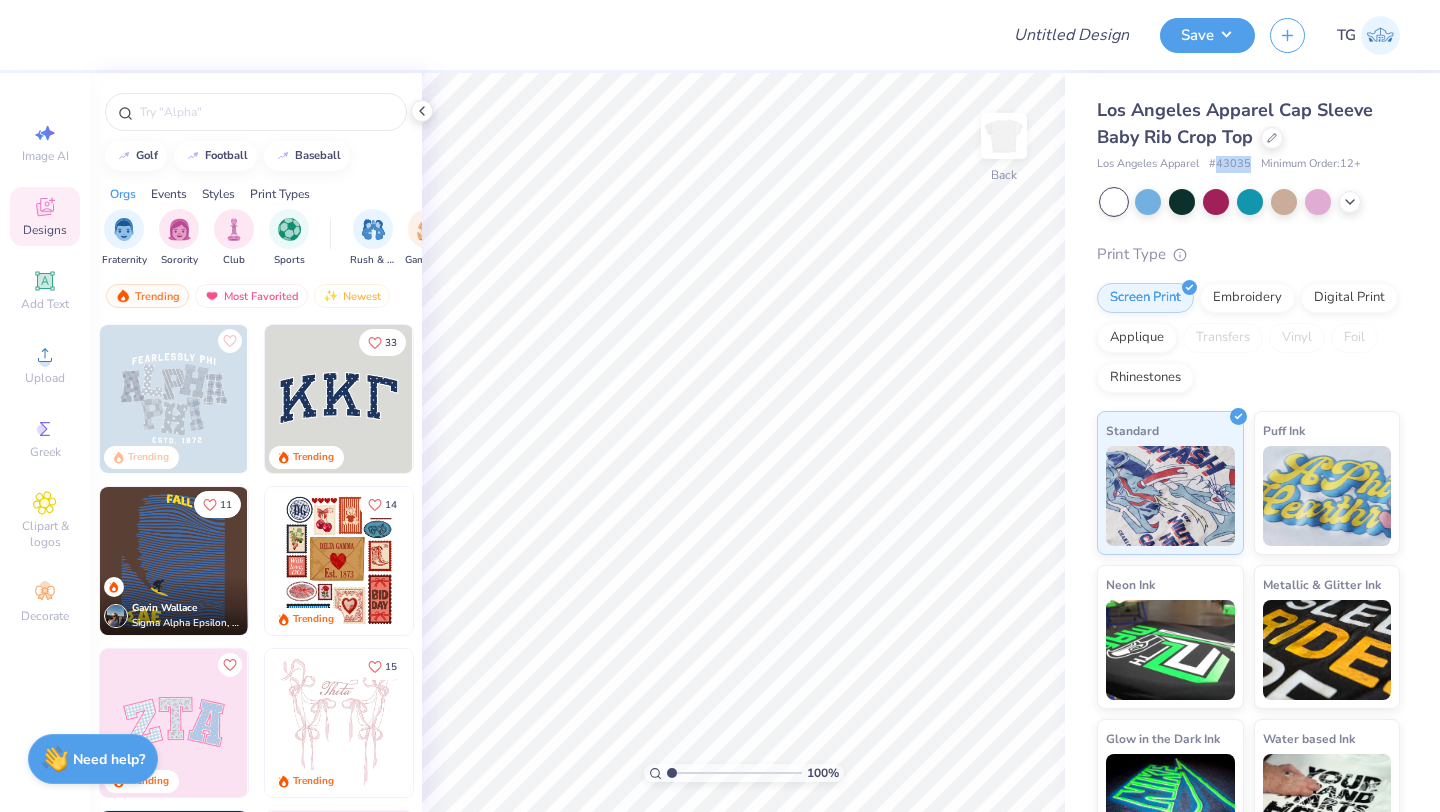 click on "Los Angeles Apparel # 43035 Minimum Order:  12 +" at bounding box center (1248, 164) 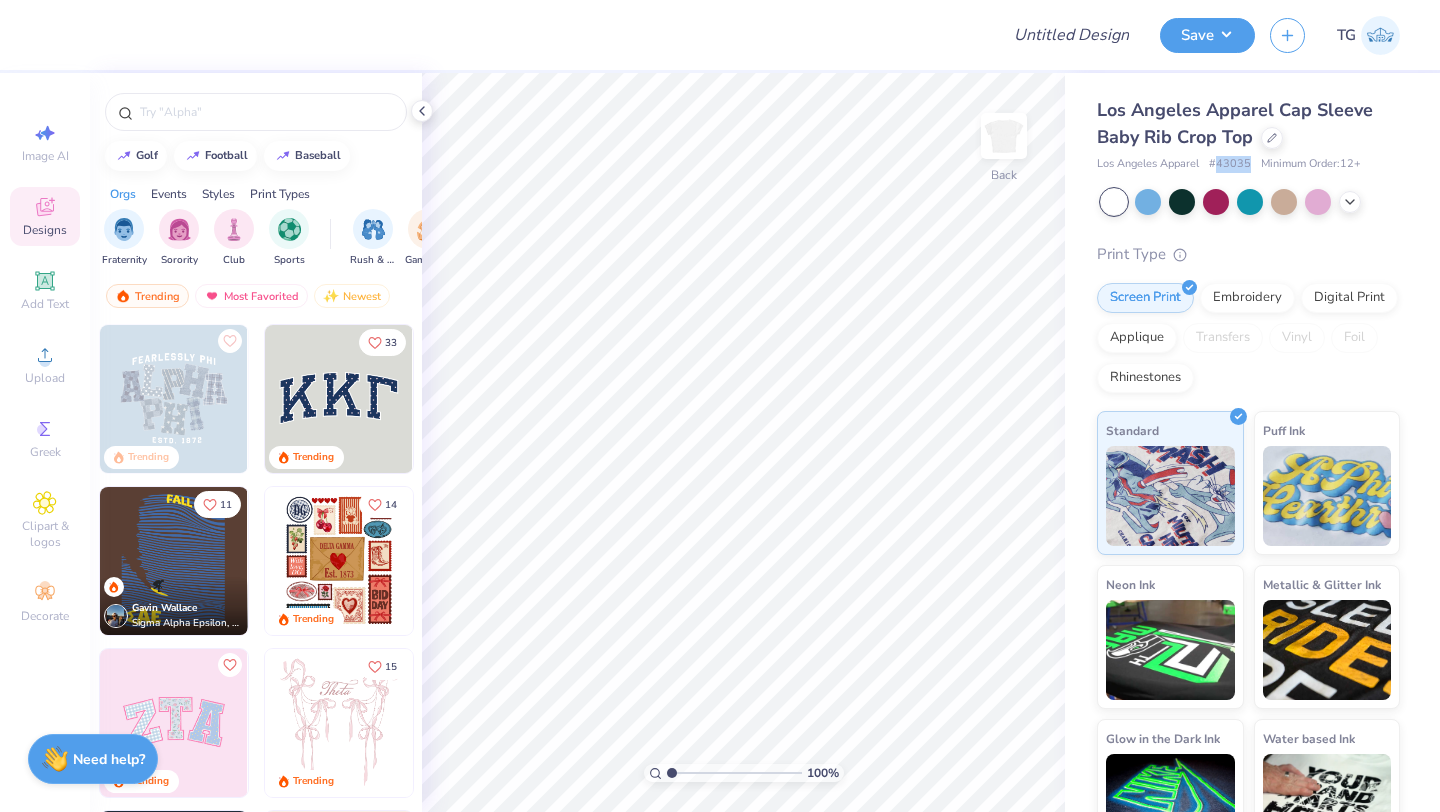 copy on "43035" 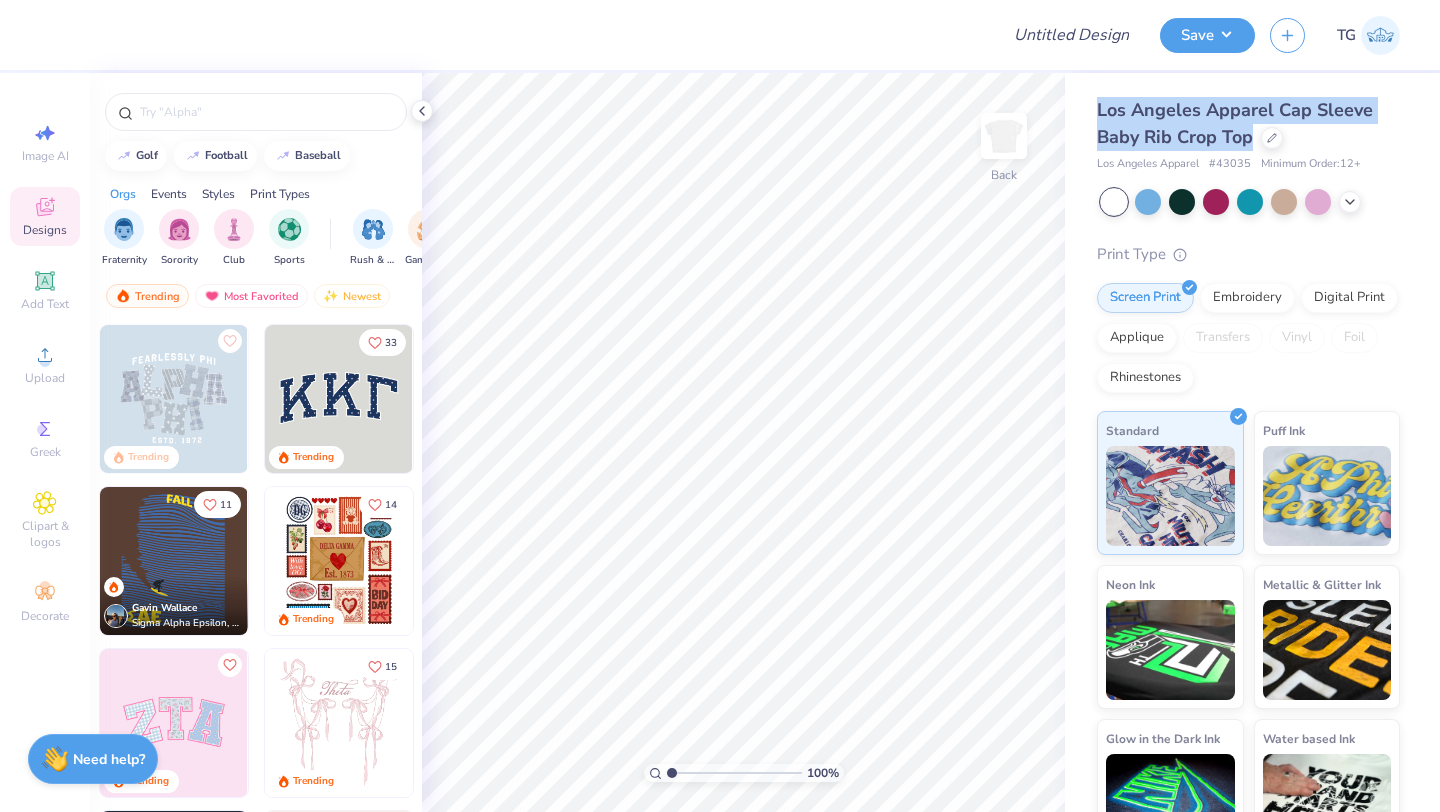 drag, startPoint x: 1250, startPoint y: 144, endPoint x: 1077, endPoint y: 116, distance: 175.25125 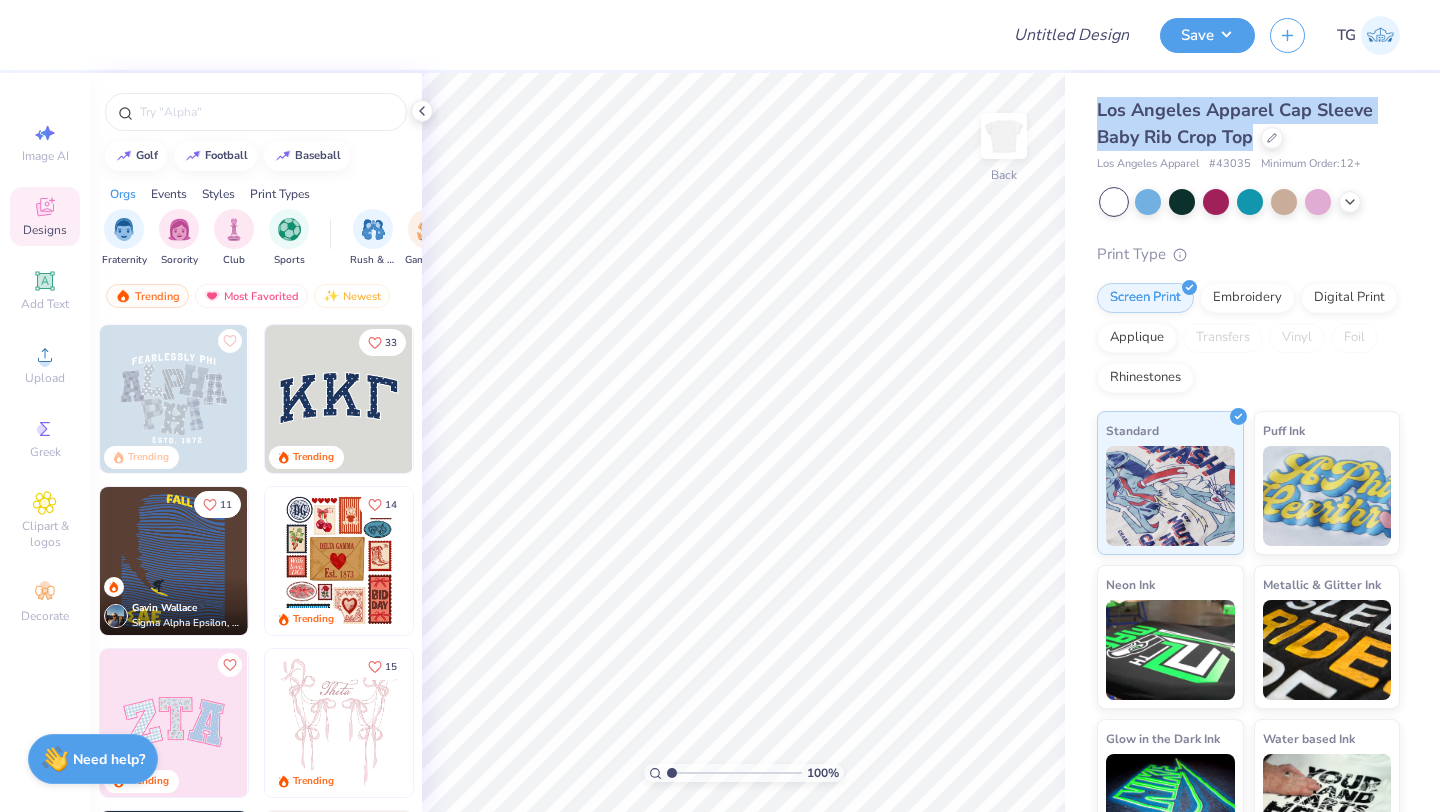 click on "[CITY] Apparel Cap Sleeve Baby Rib Crop Top [CITY] Apparel # 43035 Minimum Order:  12 +   Print Type Screen Print Embroidery Digital Print Applique Transfers Vinyl Foil Rhinestones Standard Puff Ink Neon Ink Metallic Ink Glow in the Dark Ink Water based Ink" at bounding box center (1252, 468) 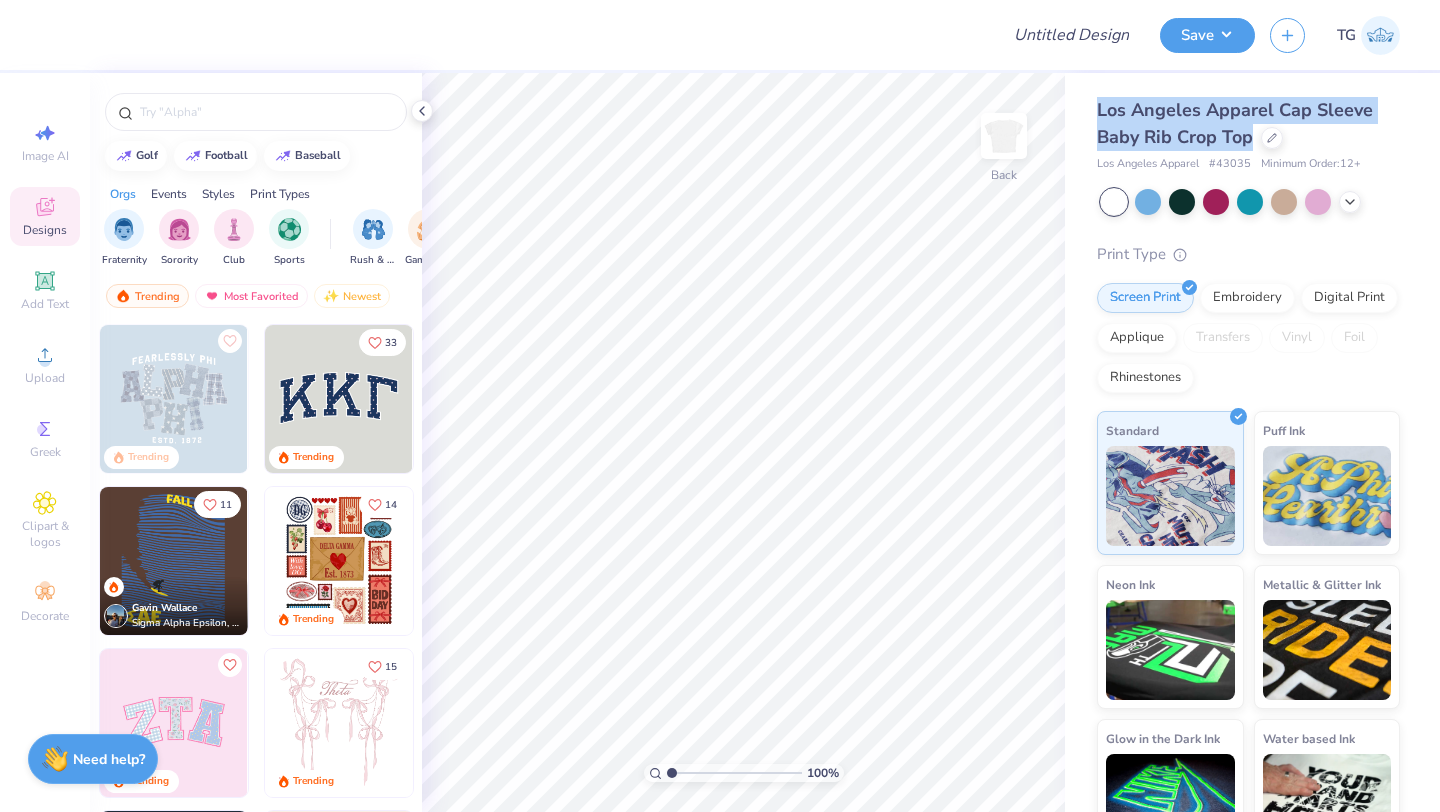copy on "Los Angeles Apparel Cap Sleeve Baby Rib Crop Top" 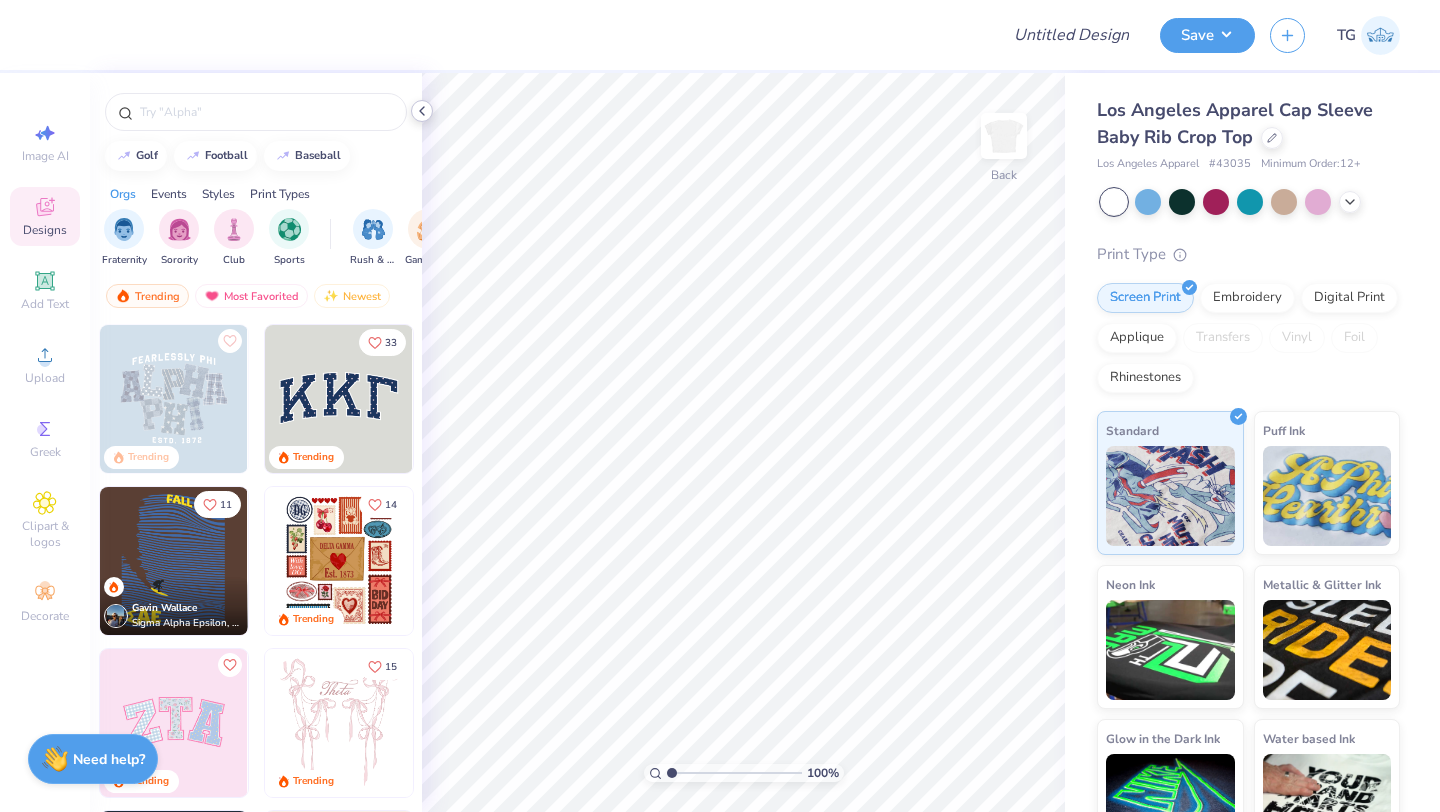click 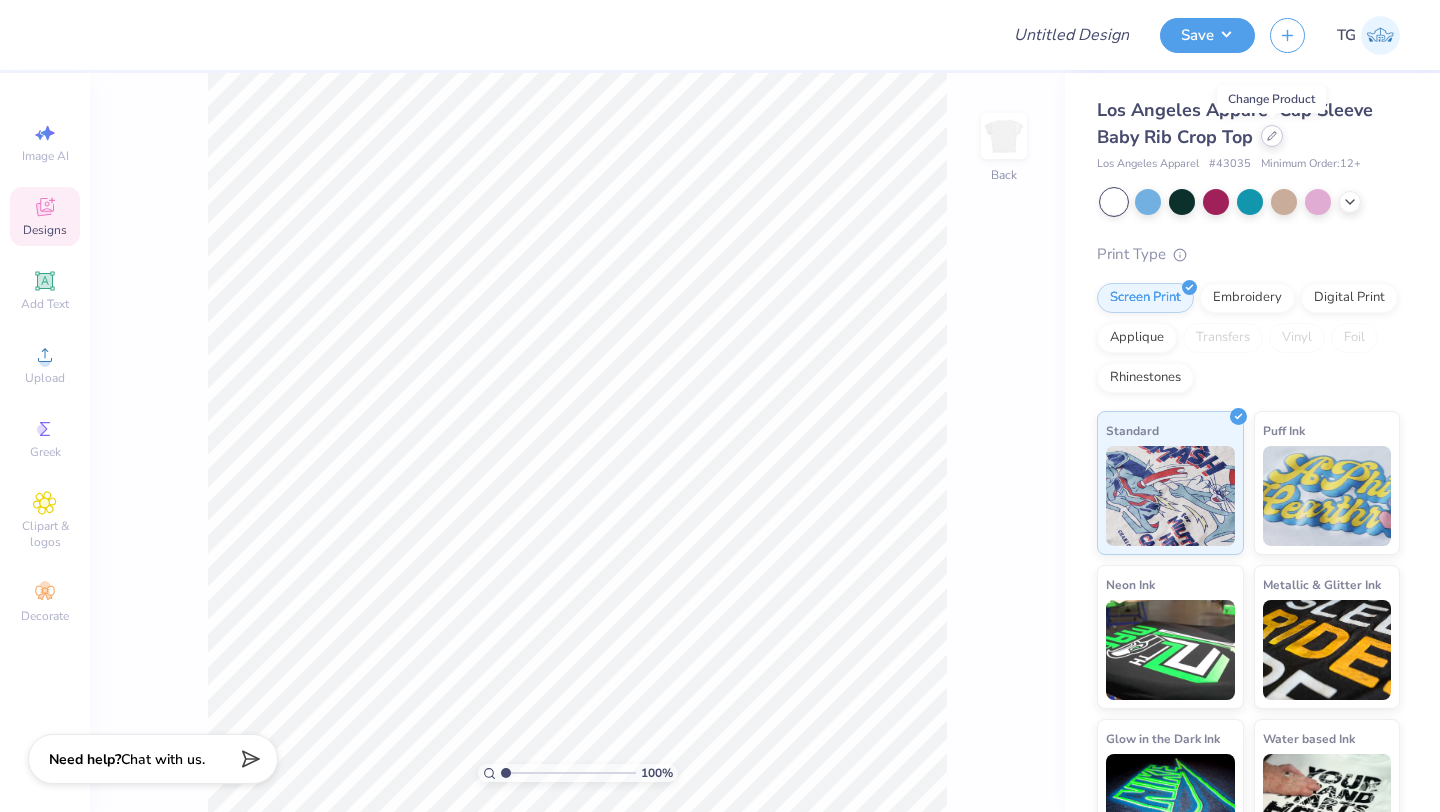 click at bounding box center (1272, 136) 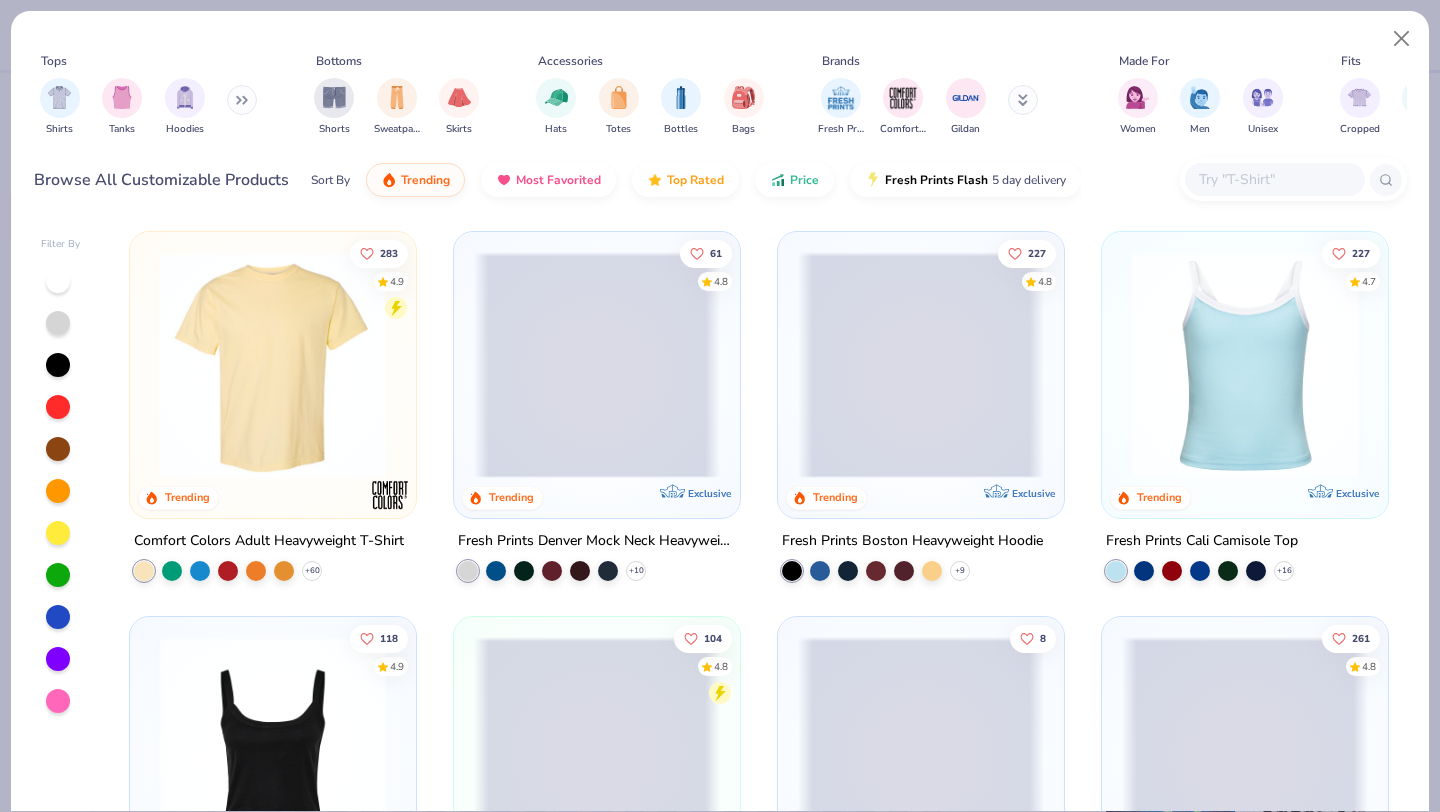 click at bounding box center [1274, 179] 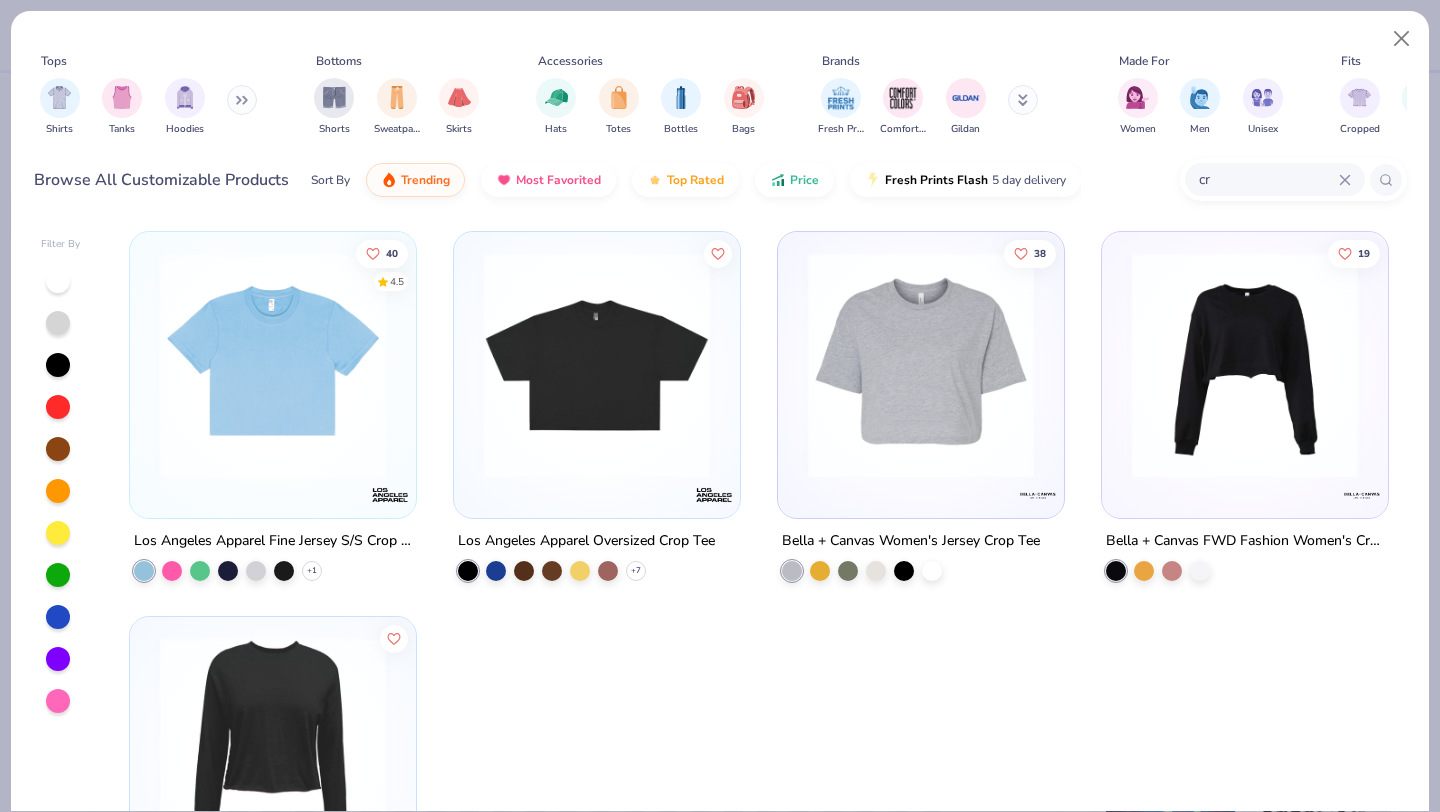type on "c" 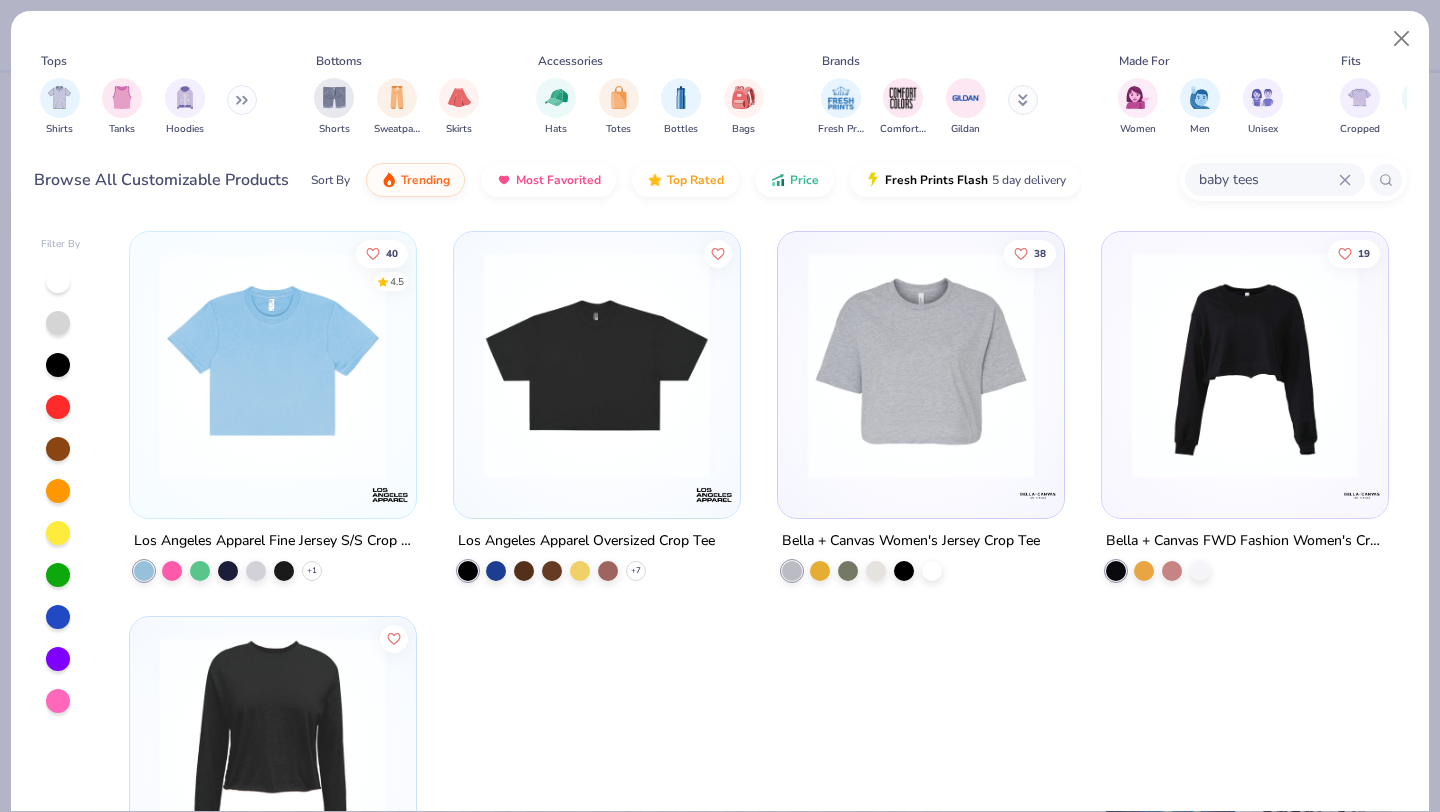 type on "baby tees" 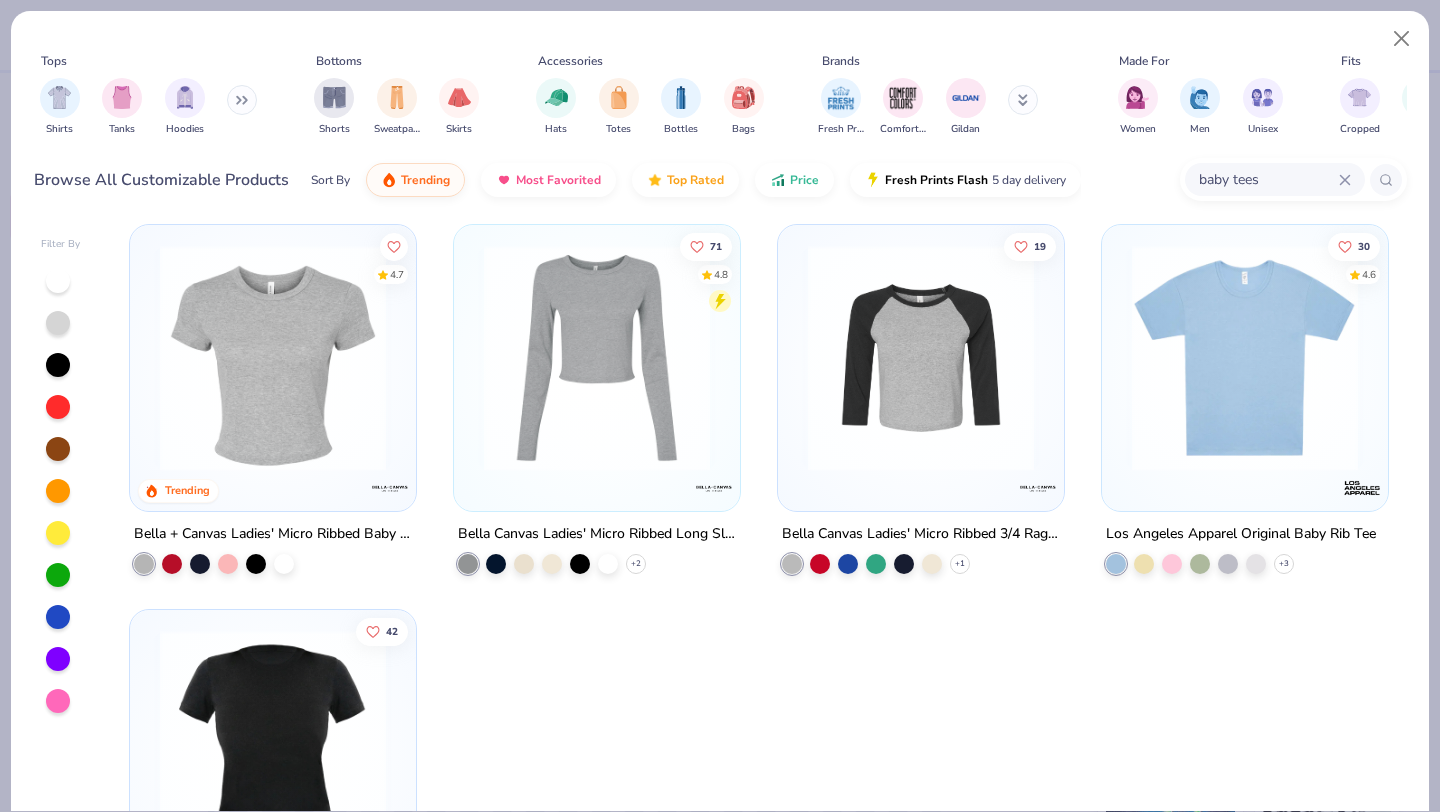 scroll, scrollTop: 0, scrollLeft: 0, axis: both 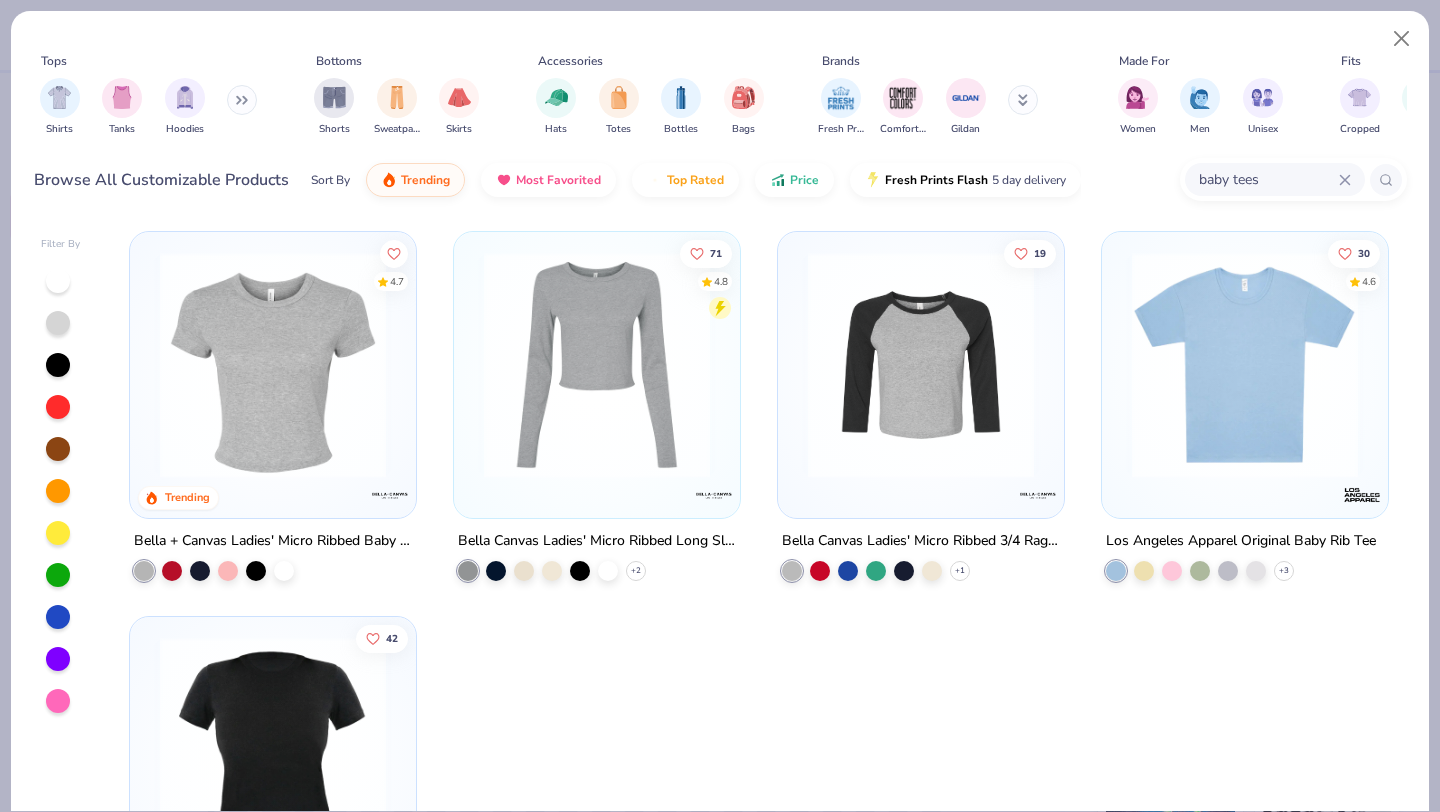 click at bounding box center (1245, 365) 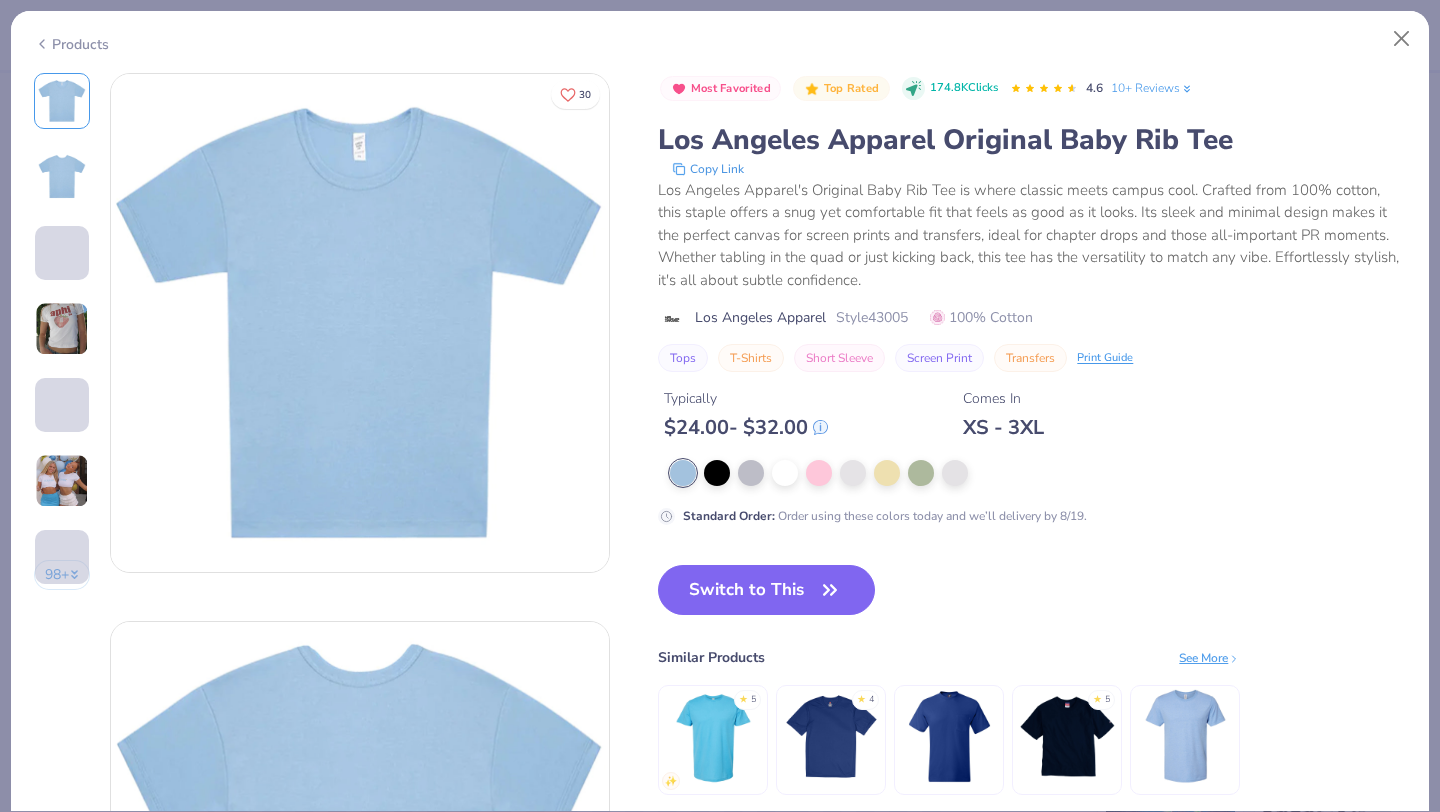 click at bounding box center [62, 329] 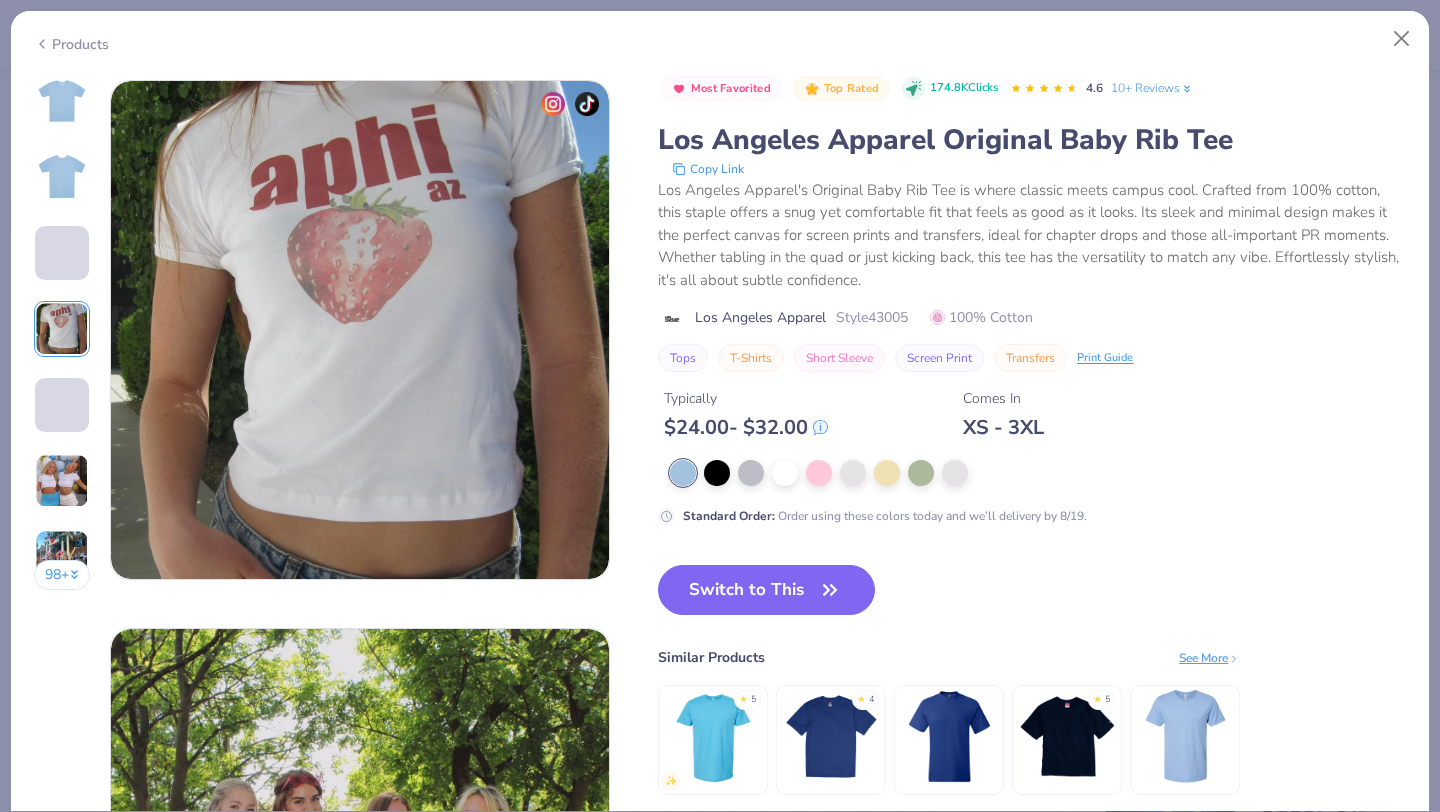 scroll, scrollTop: 1644, scrollLeft: 0, axis: vertical 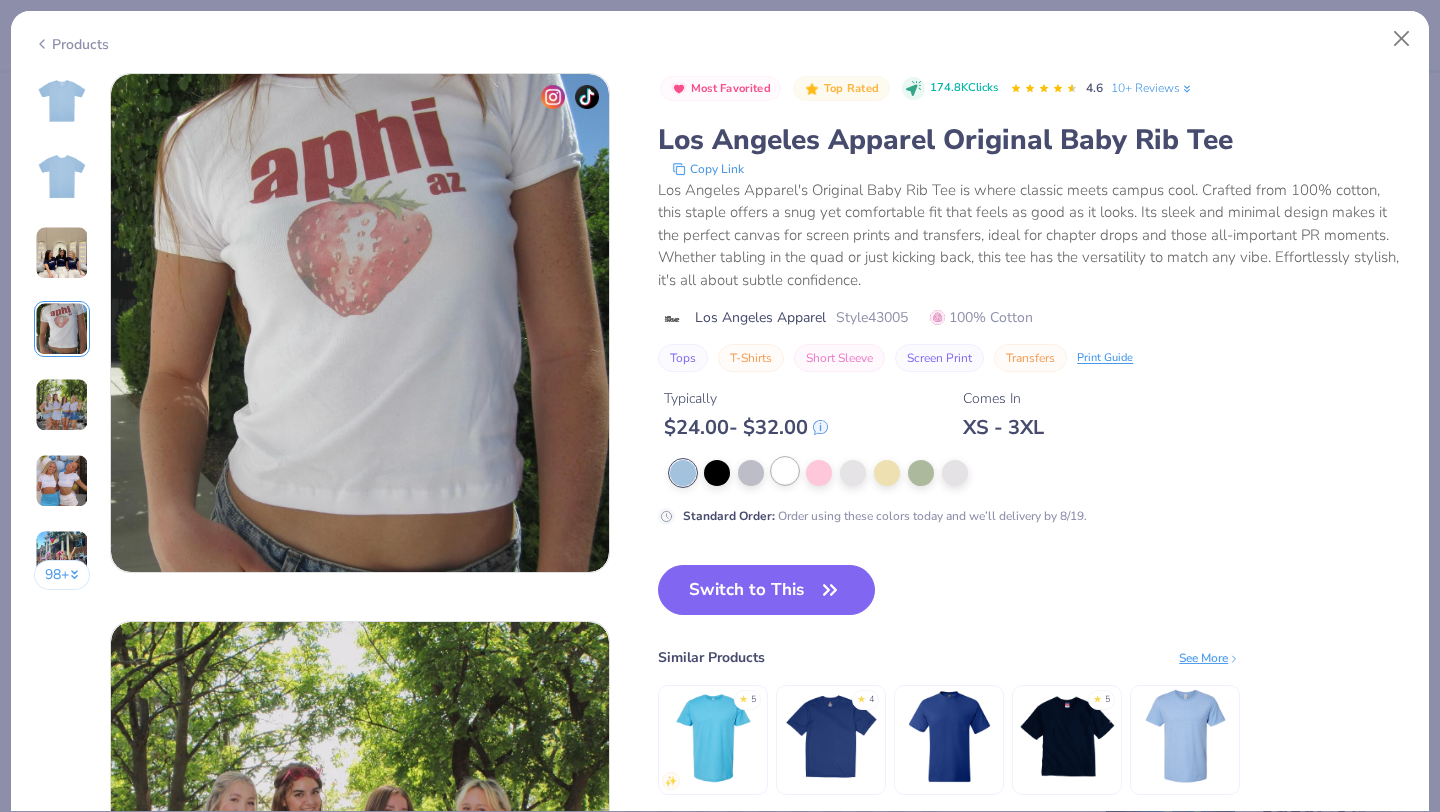 click at bounding box center [785, 471] 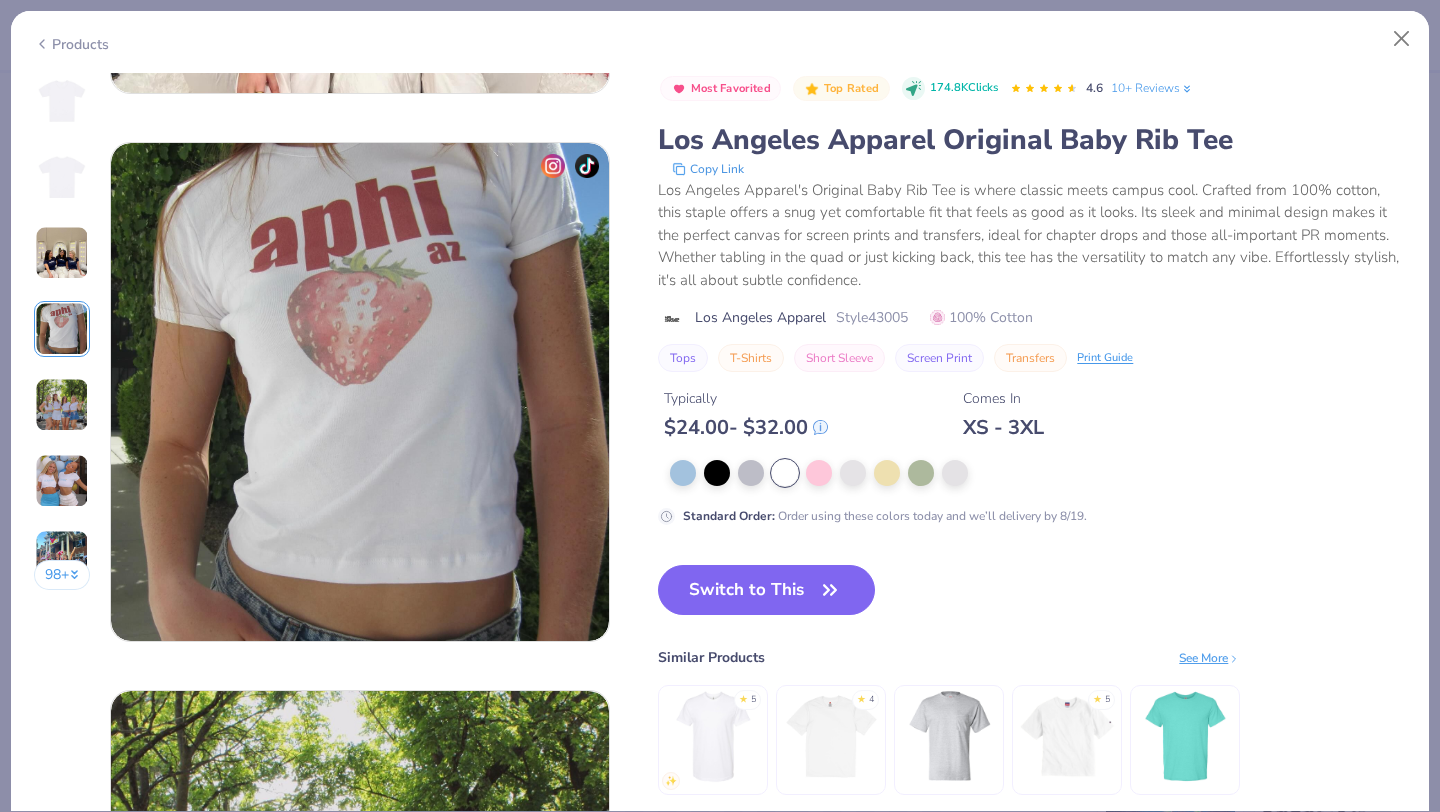 scroll, scrollTop: 1568, scrollLeft: 0, axis: vertical 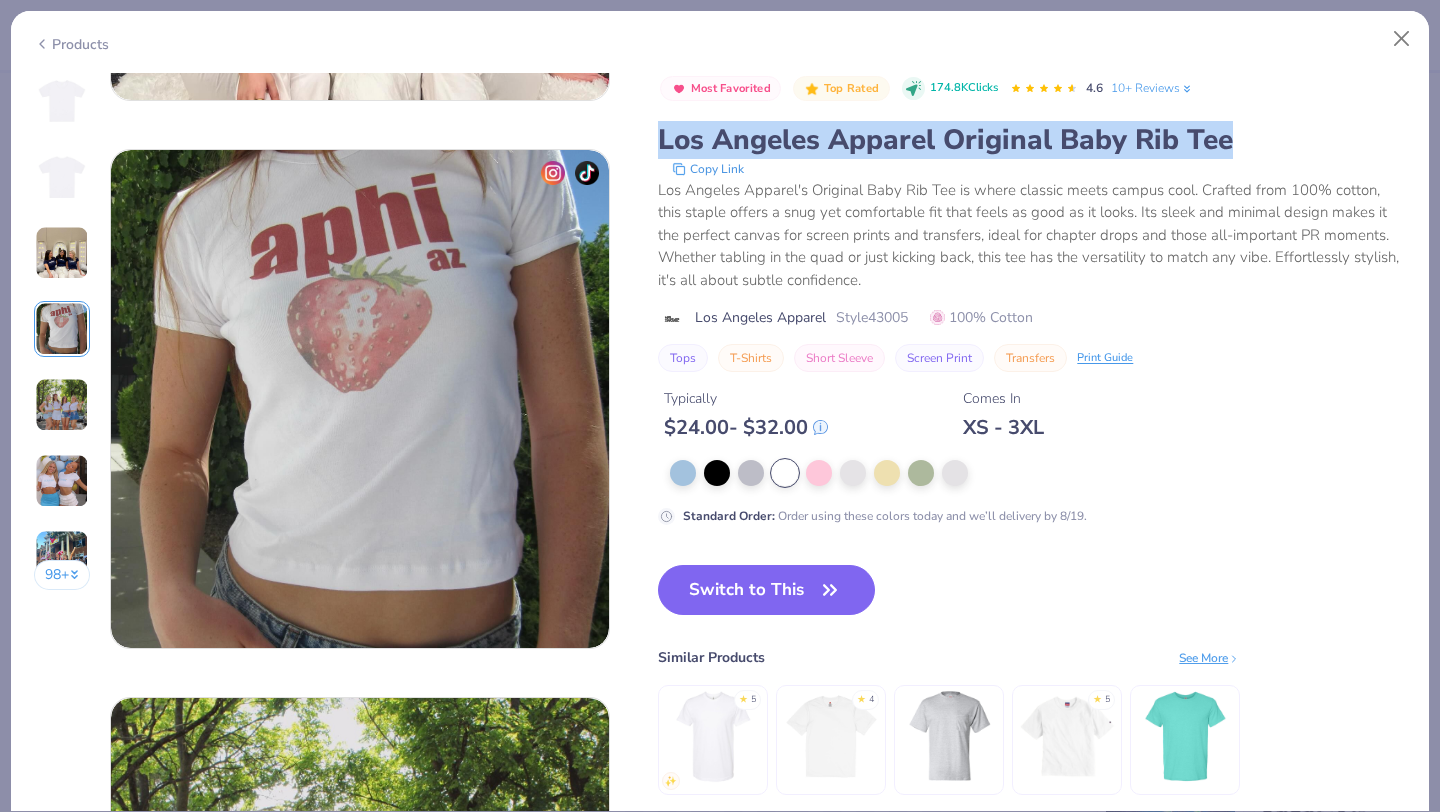 drag, startPoint x: 1234, startPoint y: 142, endPoint x: 663, endPoint y: 151, distance: 571.0709 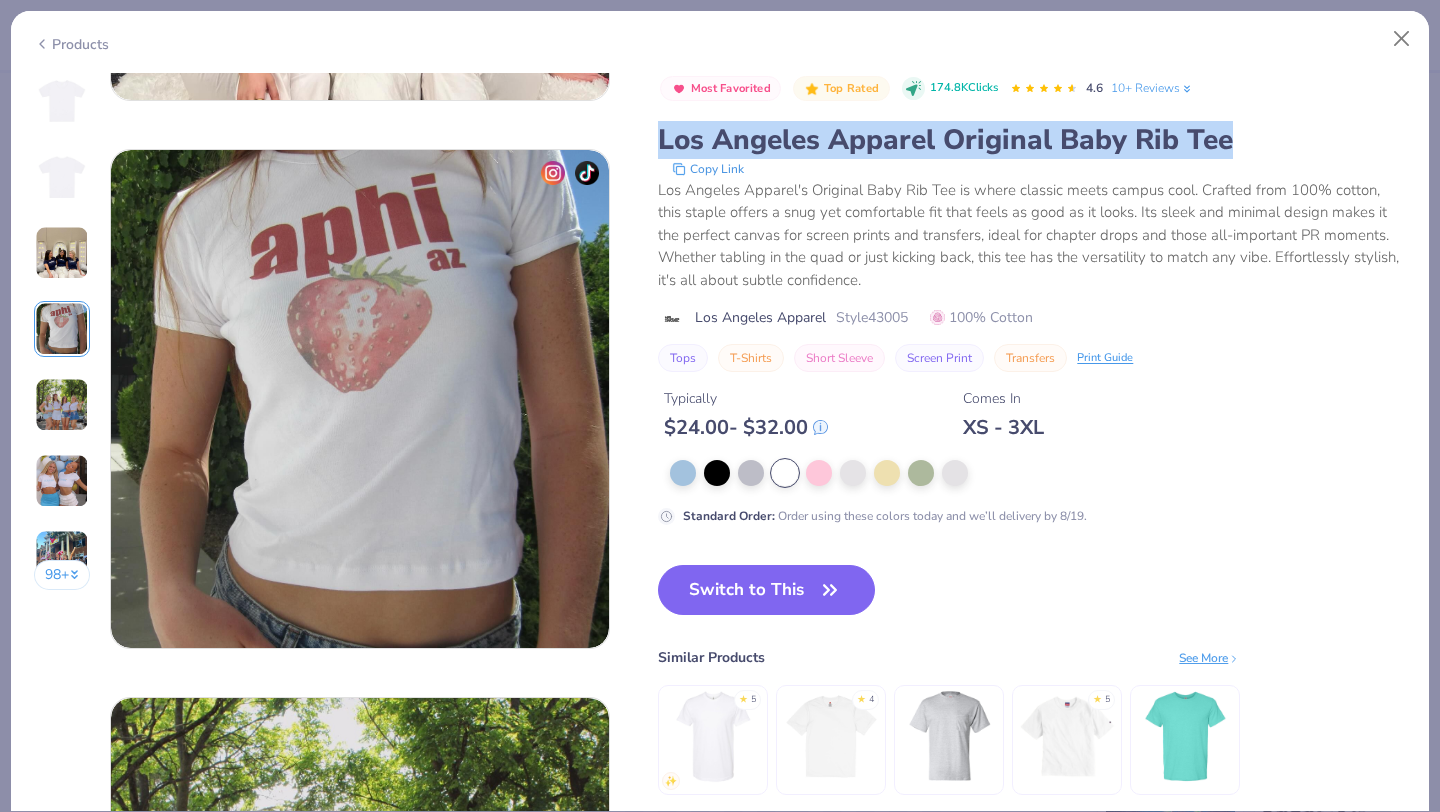 click on "Los Angeles Apparel Original Baby Rib Tee" at bounding box center [1032, 140] 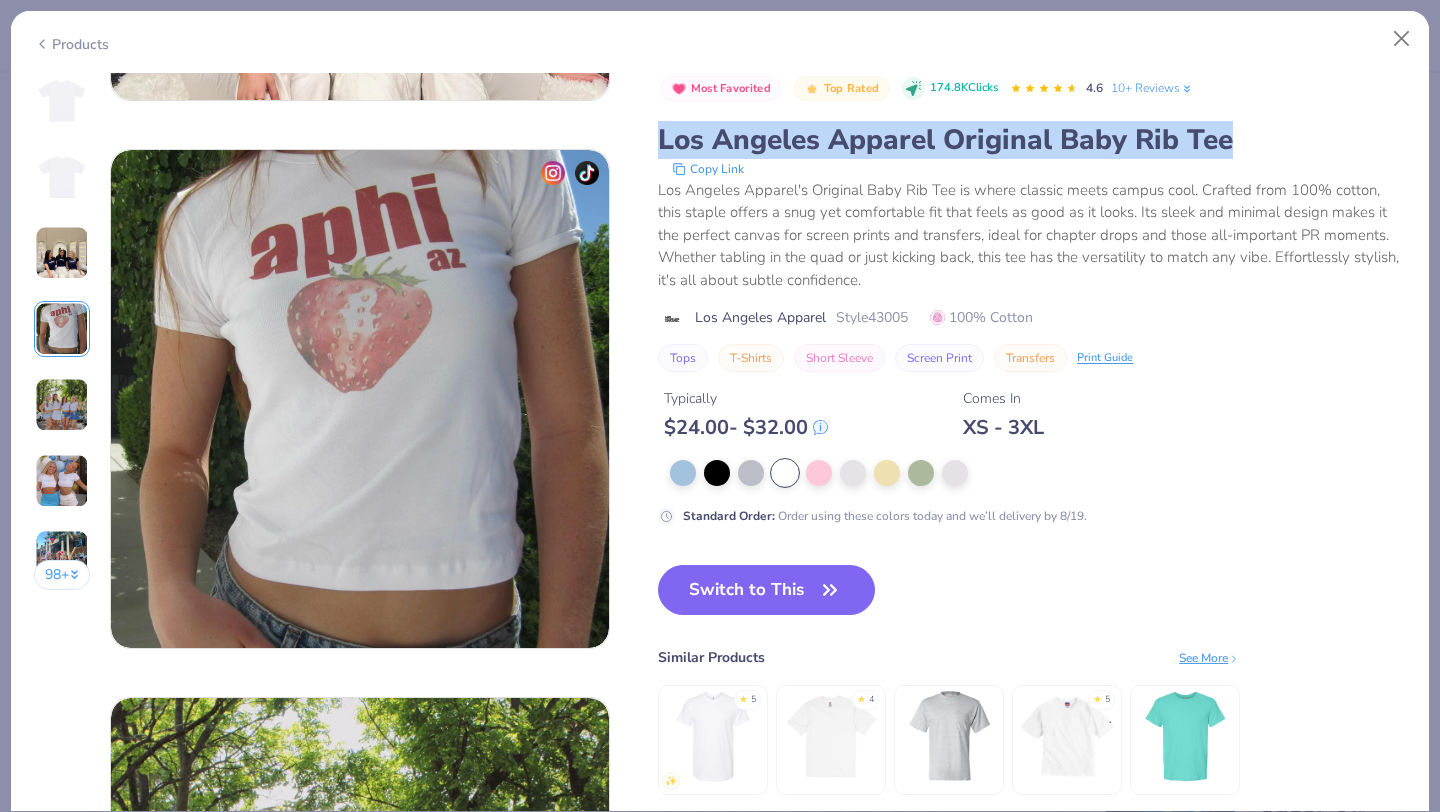 copy on "Los Angeles Apparel Original Baby Rib Tee" 